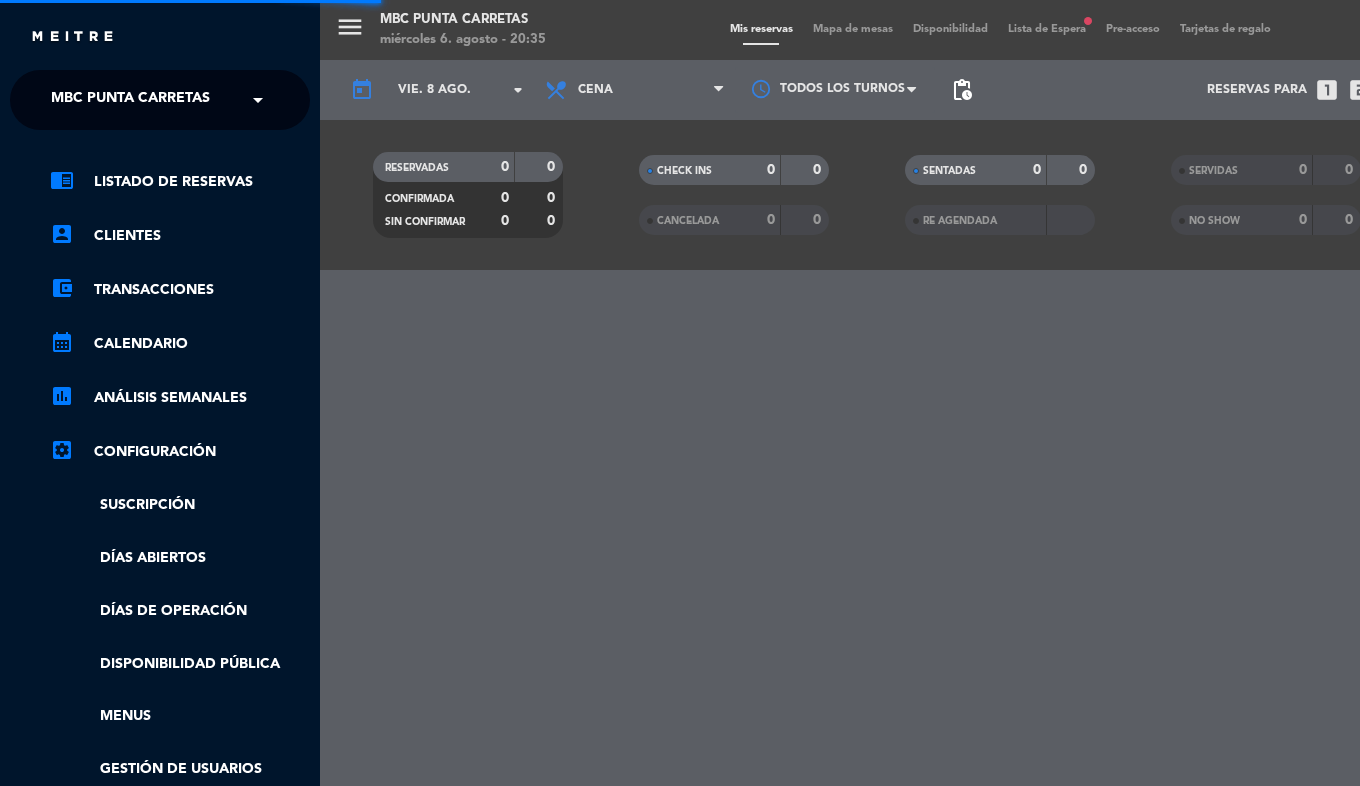 scroll, scrollTop: 0, scrollLeft: 0, axis: both 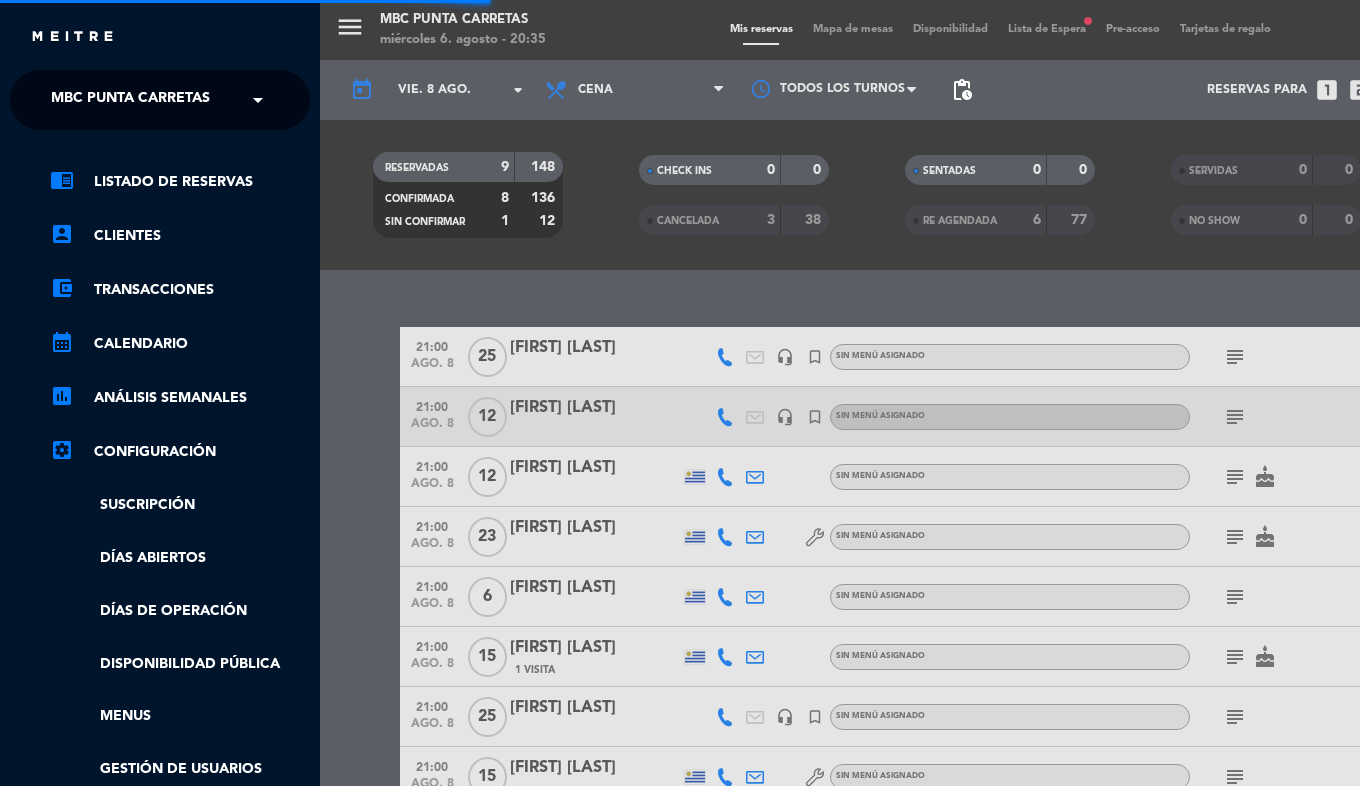 click on "menu MBC Punta Carretas miércoles 6. agosto - 20:35 Mis reservas Mapa de mesas Disponibilidad Lista de Espera fiber_manual_record Pre-acceso Tarjetas de regalo add_circle_outline exit_to_app turned_in_not search today vie. 8 ago. arrow_drop_down Todos los servicios Cena Cena Todos los servicios Cena Todos los turnos pending_actions Reservas para looks_one looks_two looks_3 looks_4 looks_5 looks_6 add_box print power_settings_new RESERVADAS 9 148 CONFIRMADA 8 136 SIN CONFIRMAR 1 12 CHECK INS 0 0 CANCELADA 3 38 SENTADAS 0 0 RE AGENDADA 6 77 SERVIDAS 0 0 NO SHOW 0 0 TOTAL 9 148 filter_list 21:00 ago. 8 25 [FIRST] [LAST] headset_mic turned_in_not Sin menú asignado subject CONFIRMADA border_all 21:00 ago. 8 12 [FIRST] [LAST] headset_mic turned_in_not Sin menú asignado subject SIN CONFIRMAR border_all 21:00 ago. 8 12 [FIRST] [LAST] Sin menú asignado subject cake 6" at bounding box center [1000, 393] 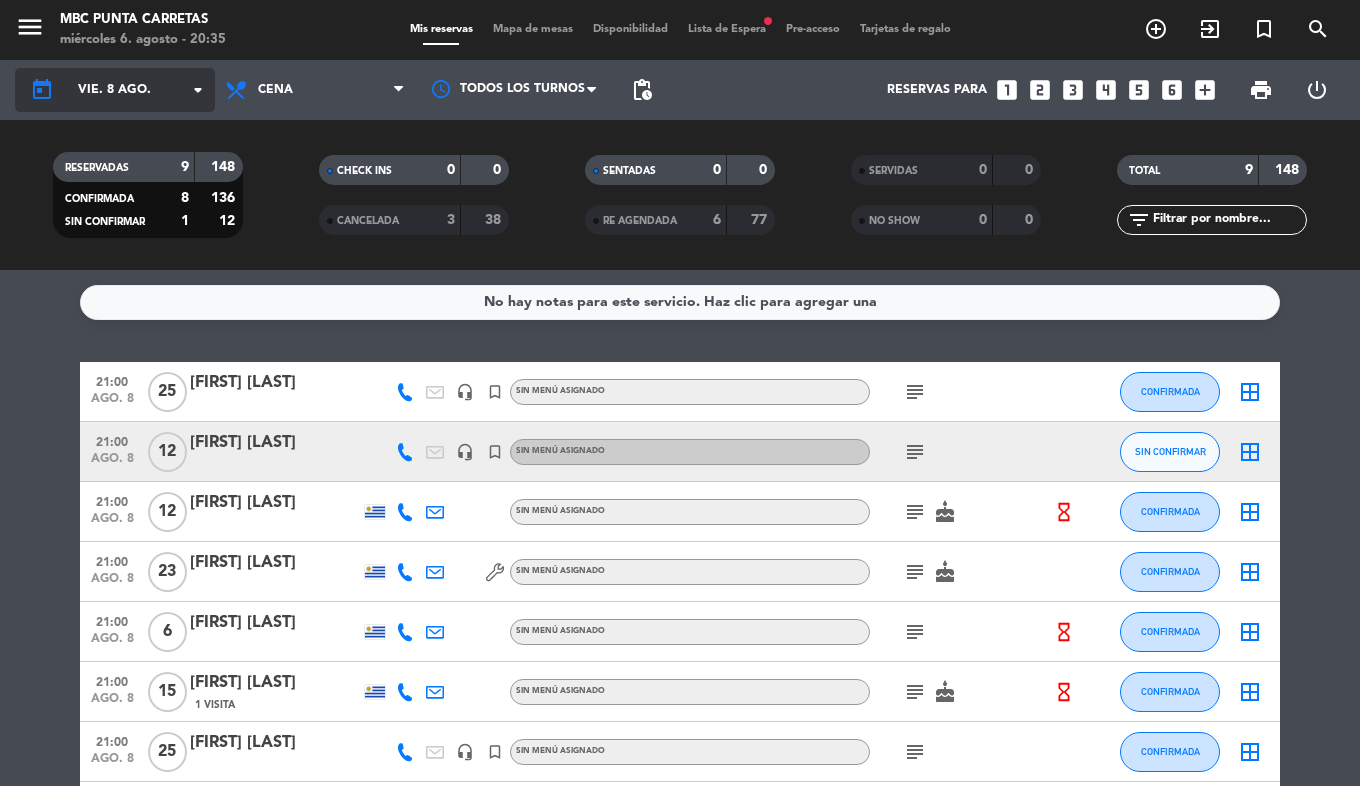 click on "vie. 8 ago." 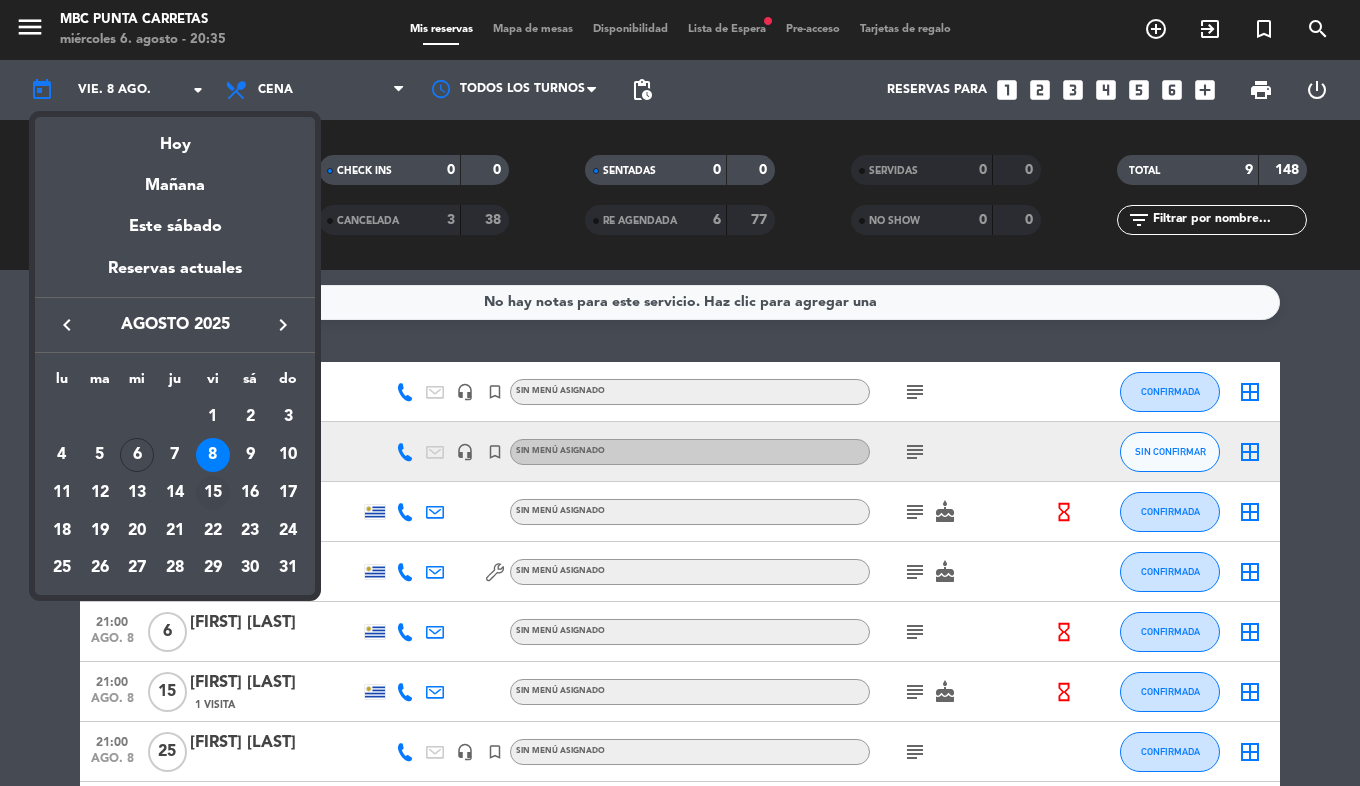 click on "15" at bounding box center [213, 493] 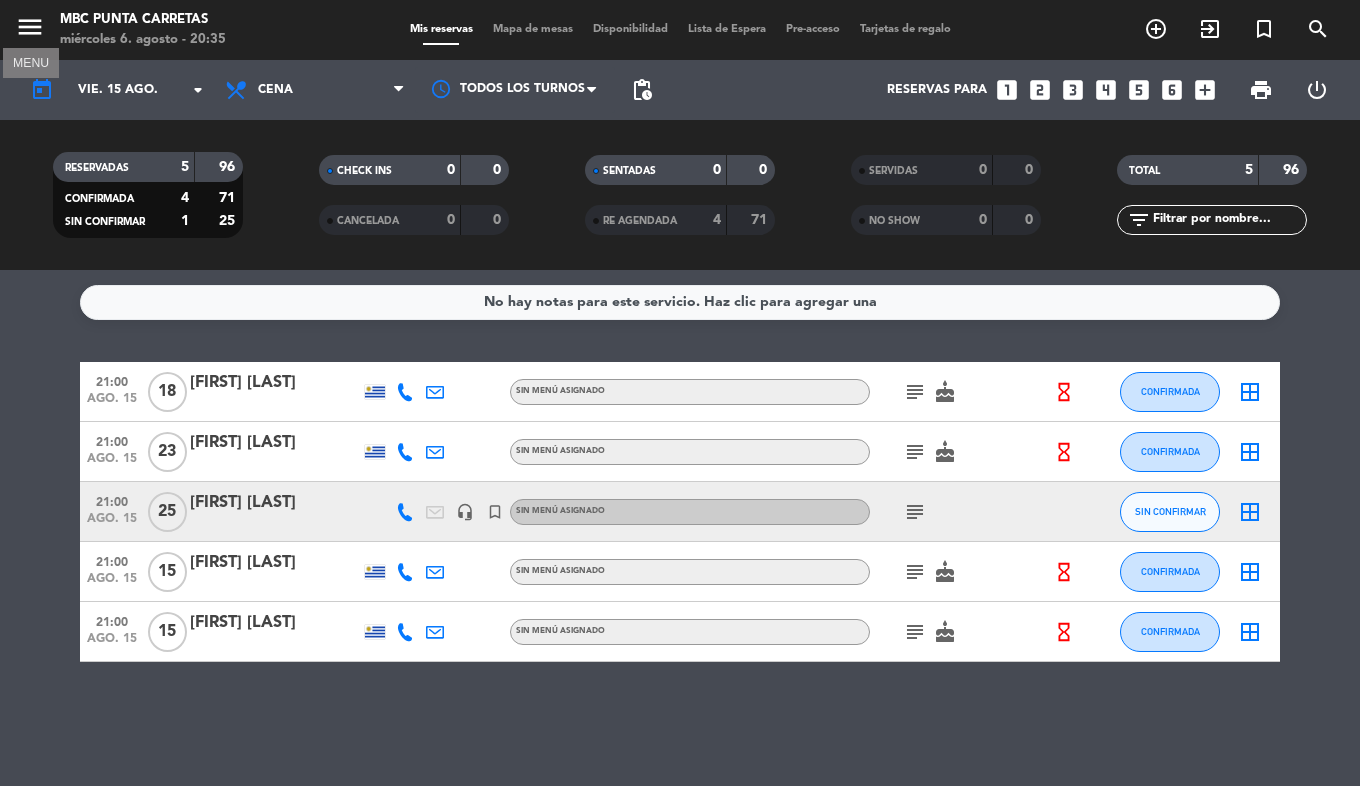 click on "menu" at bounding box center (30, 27) 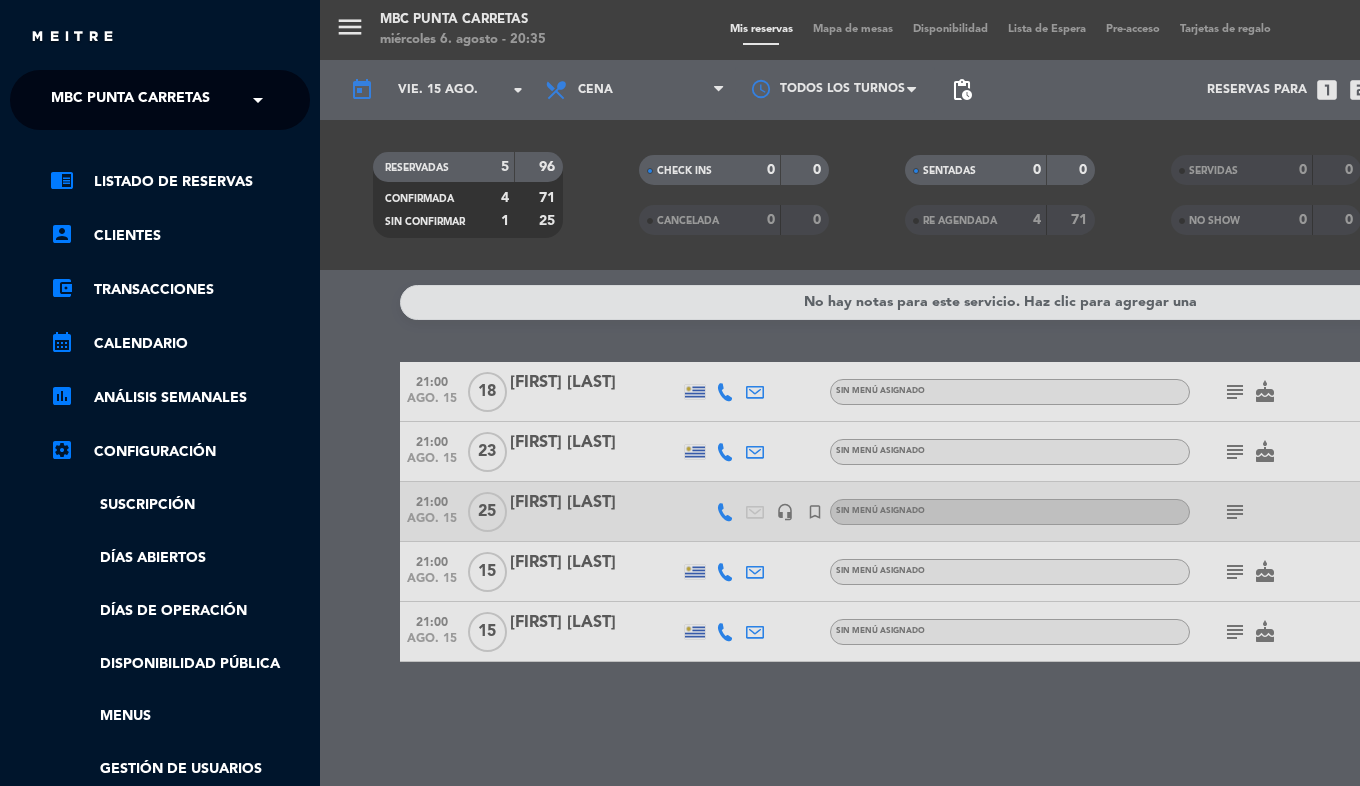 click on "MBC Punta Carretas" 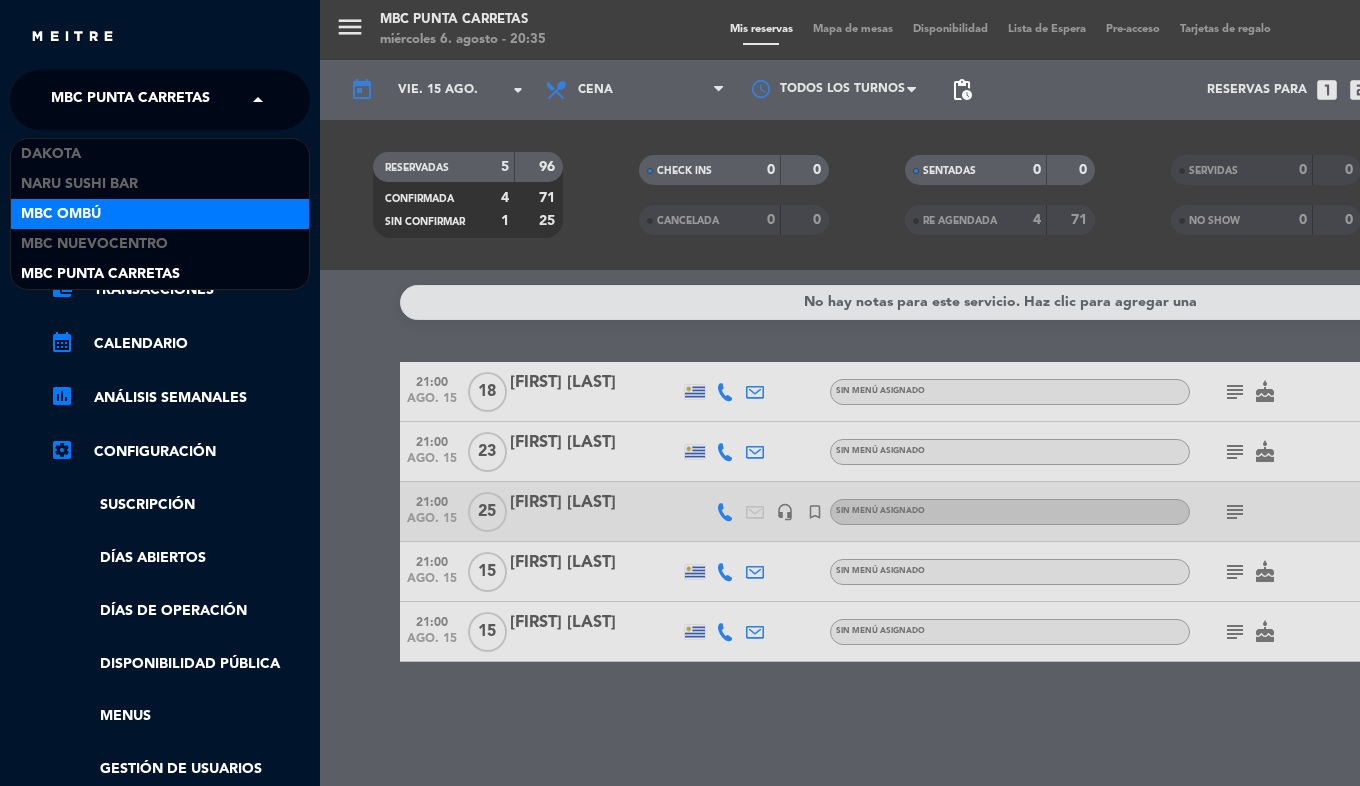 click on "MBC Ombú" at bounding box center [160, 214] 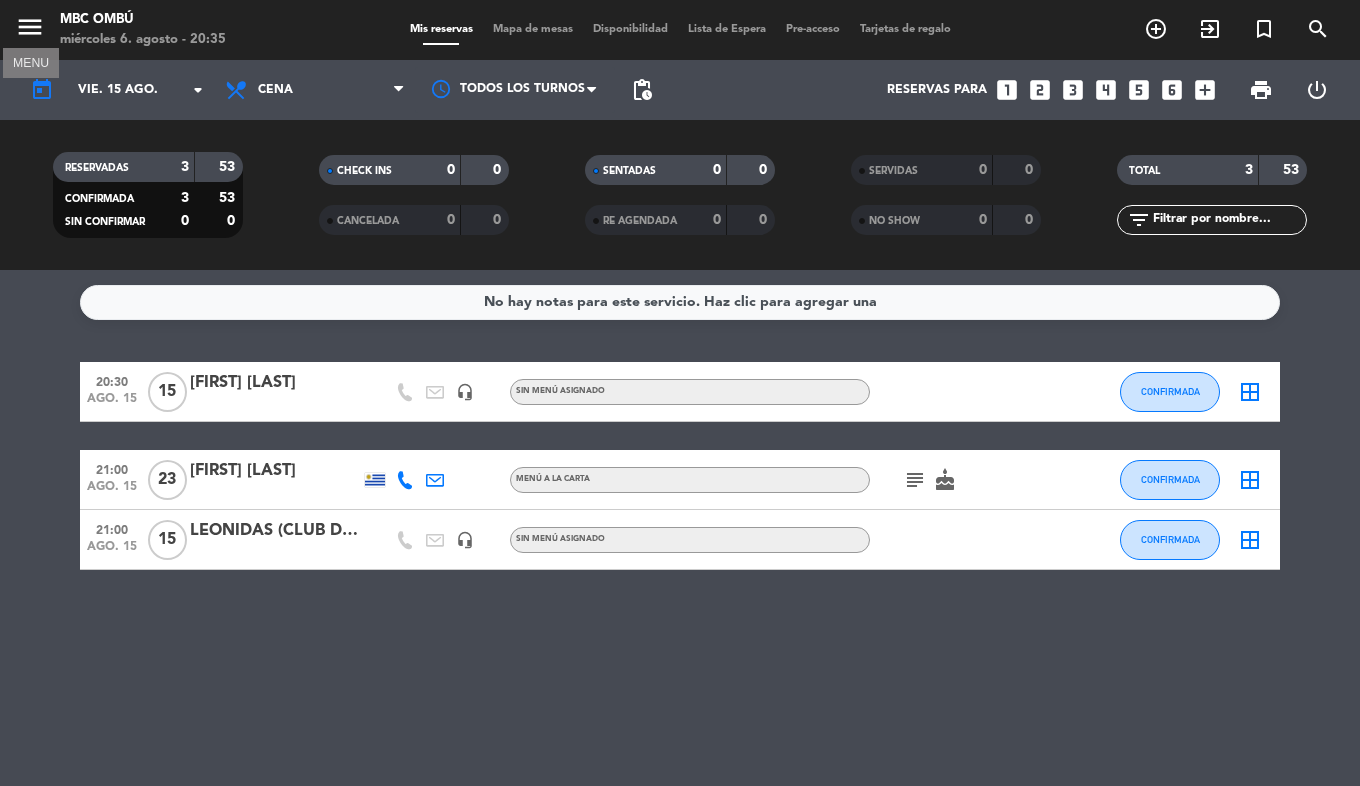 click on "menu" at bounding box center [30, 27] 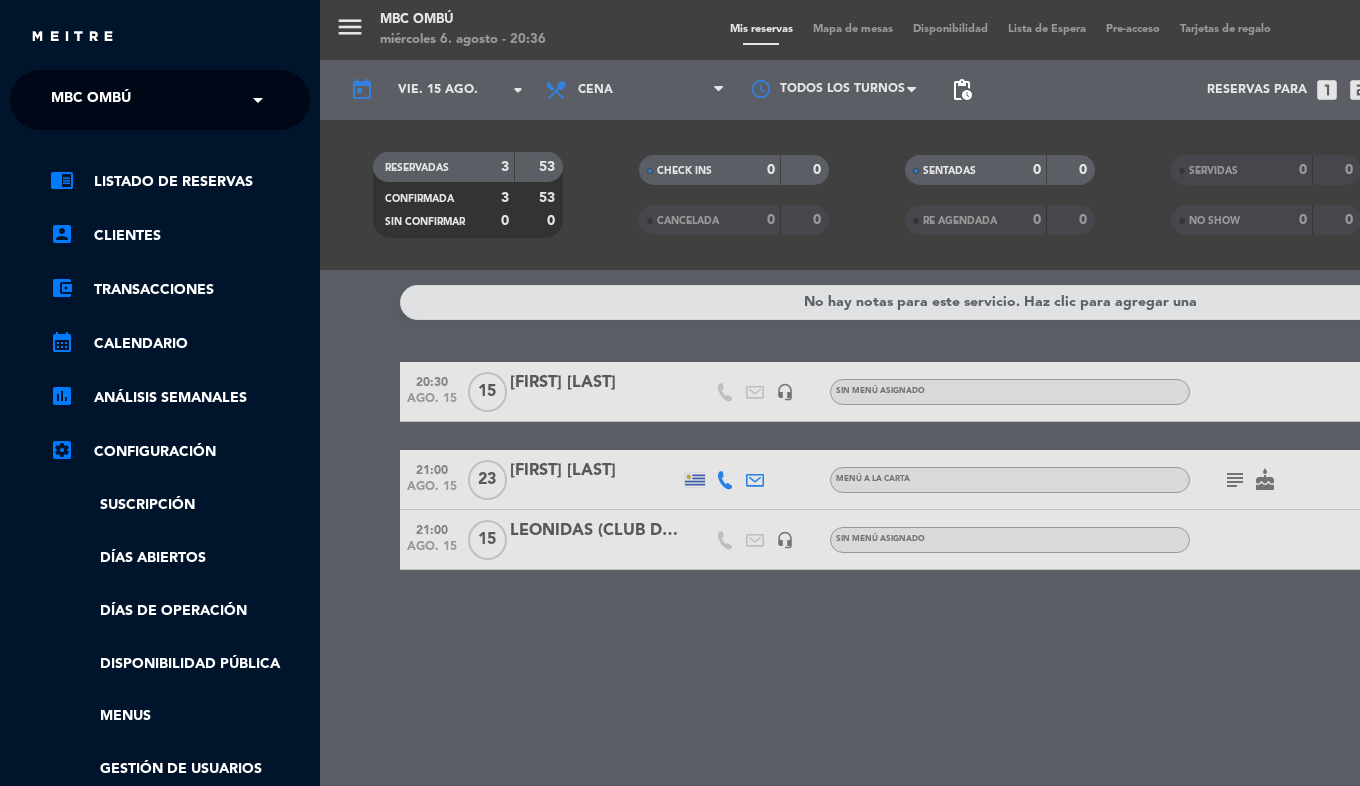 click on "MBC Ombú" 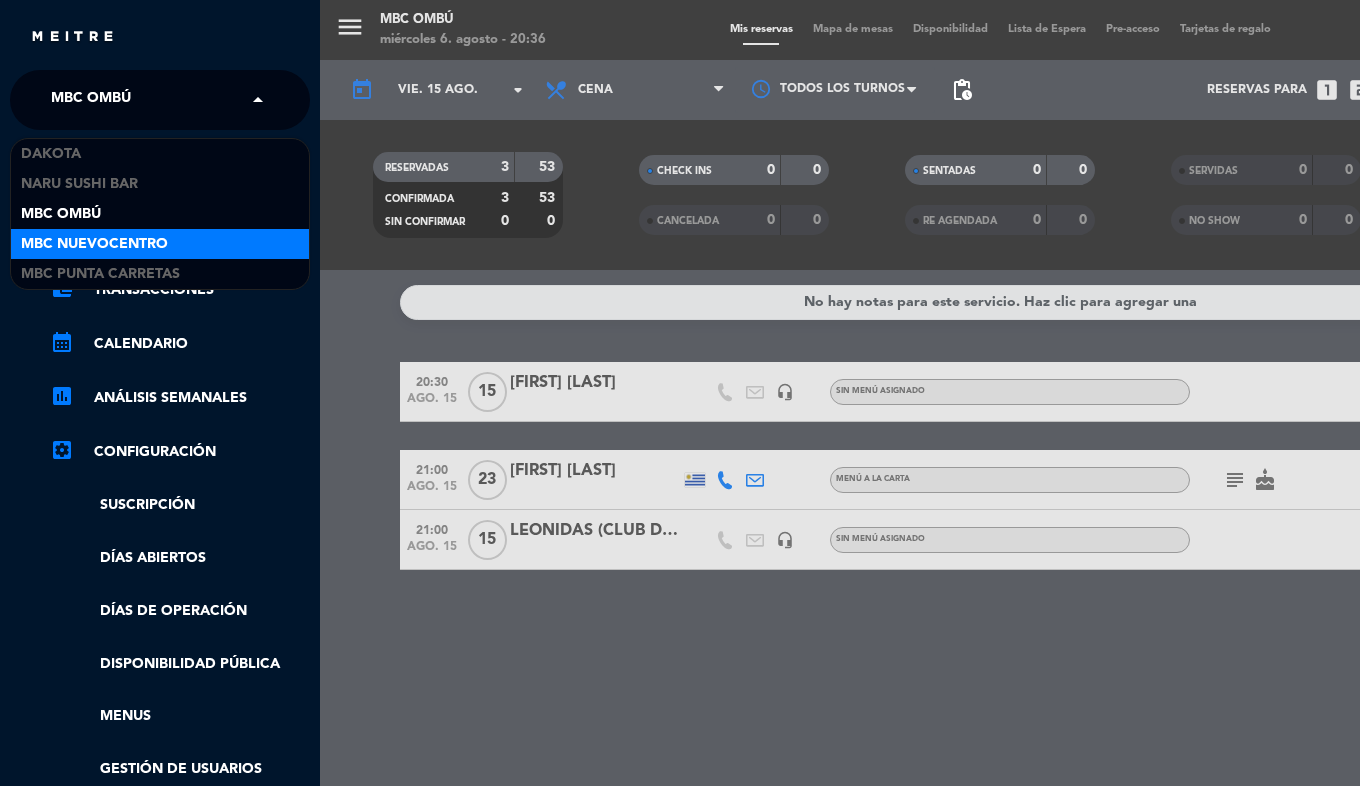 click on "MBC Nuevocentro" at bounding box center [160, 244] 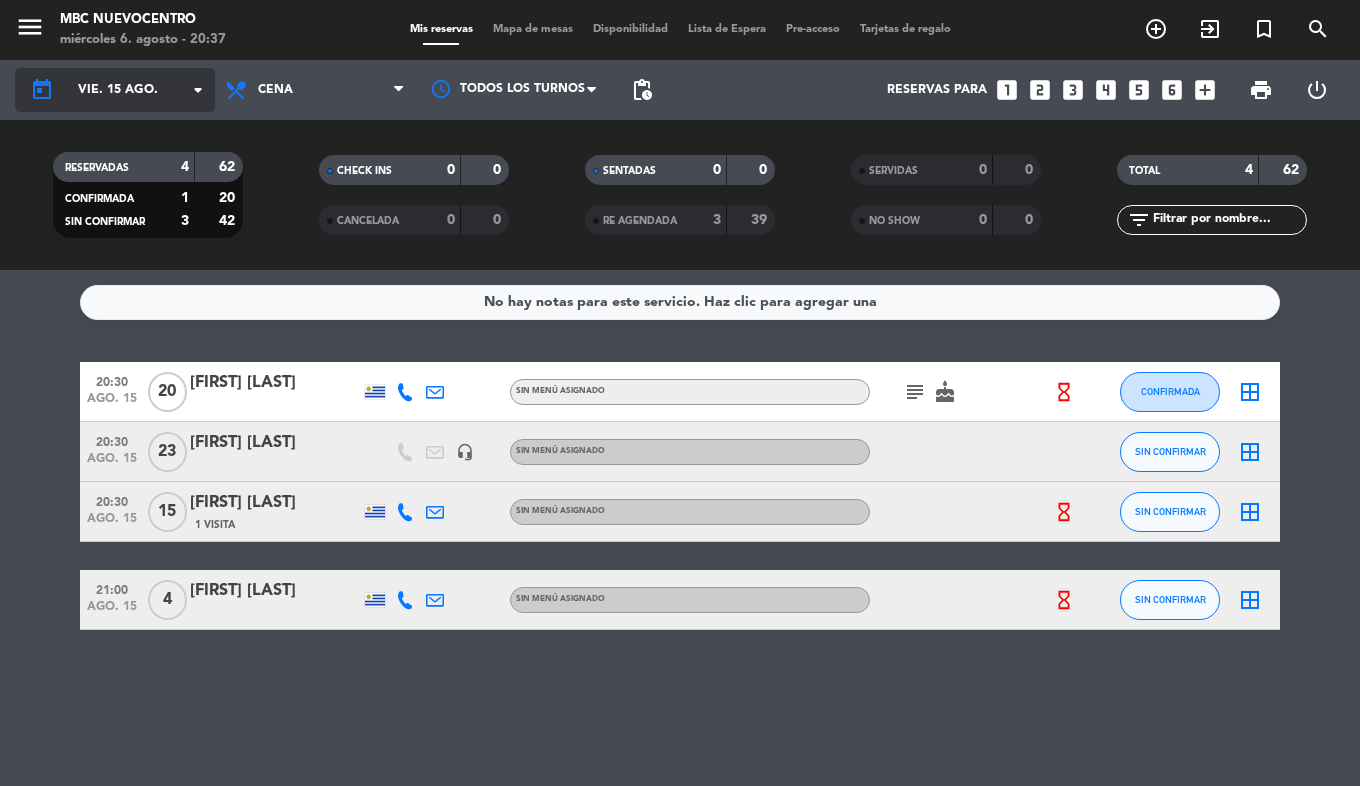 click on "today" 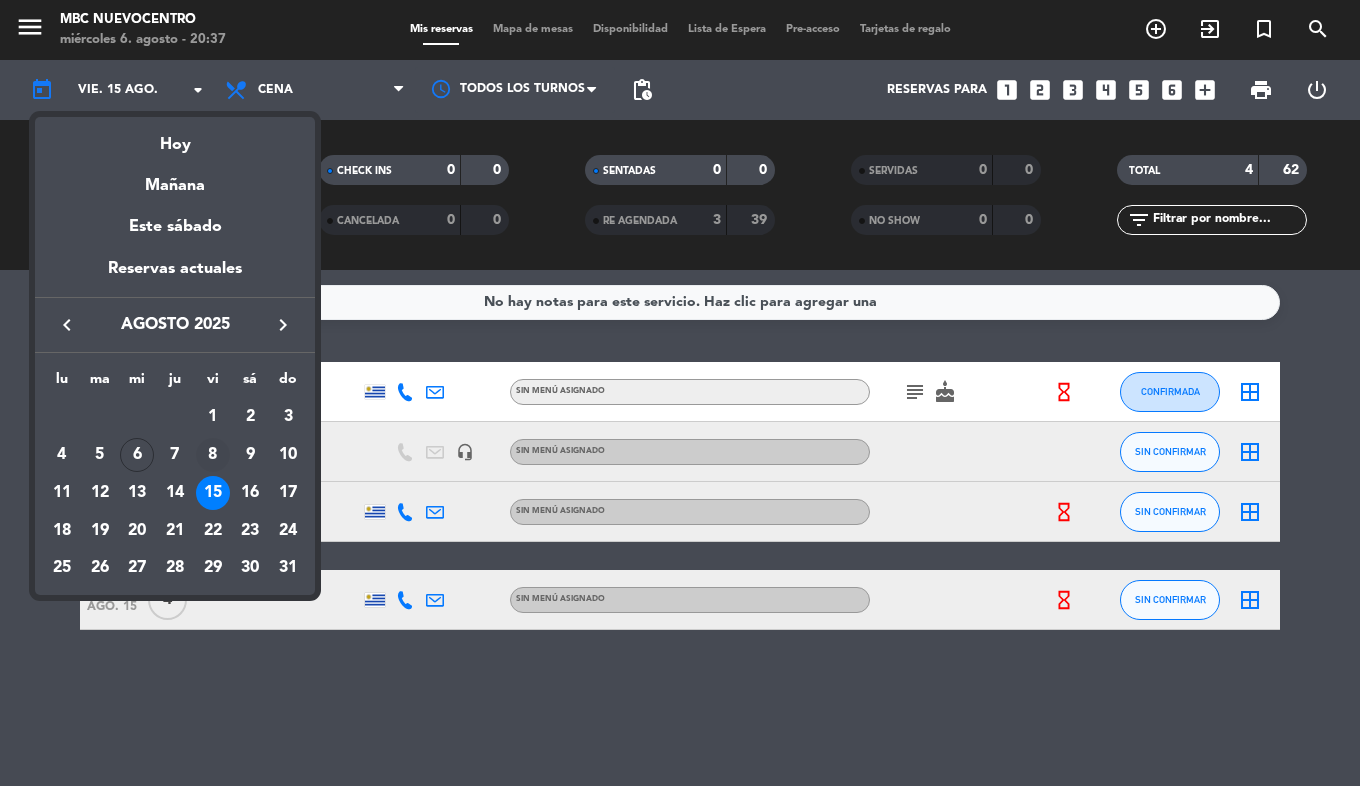 click on "8" at bounding box center [213, 455] 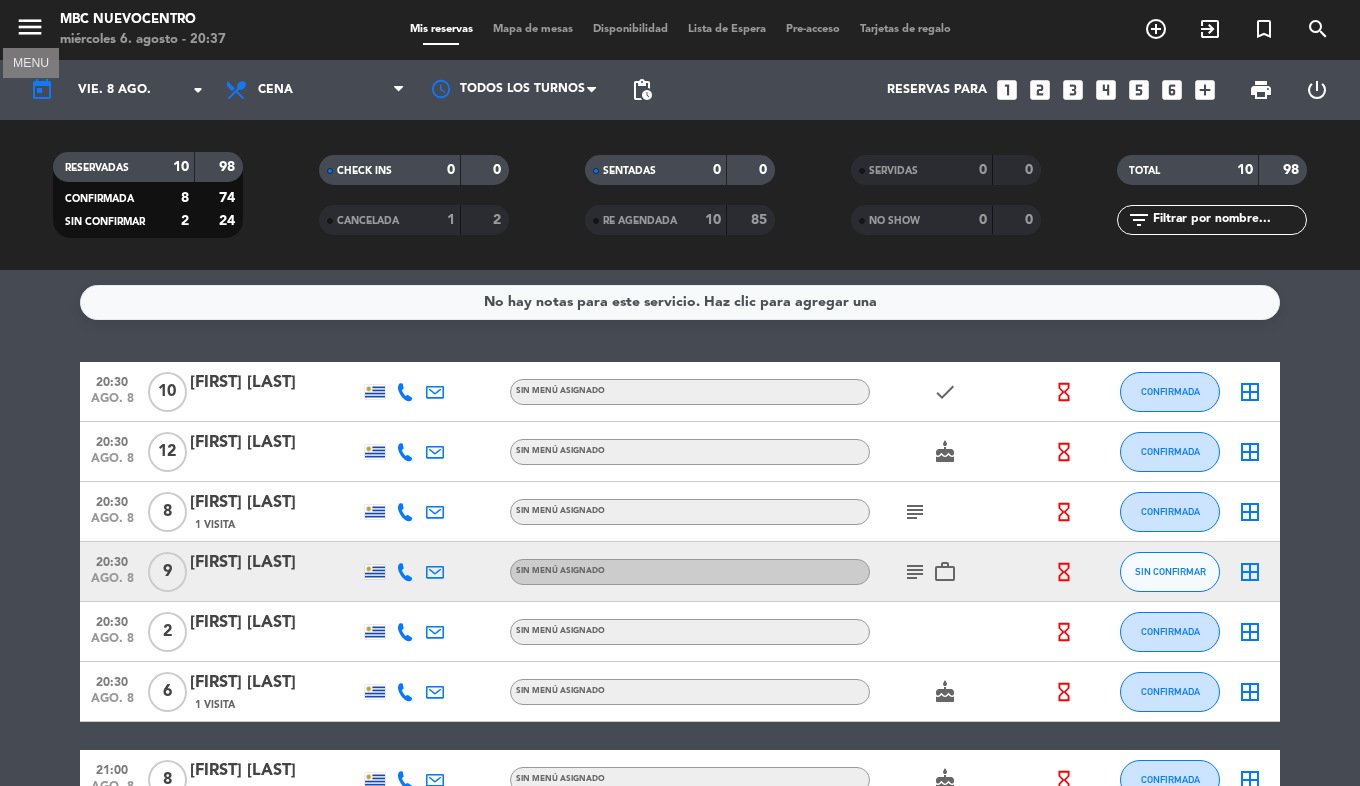 click on "menu" at bounding box center (30, 27) 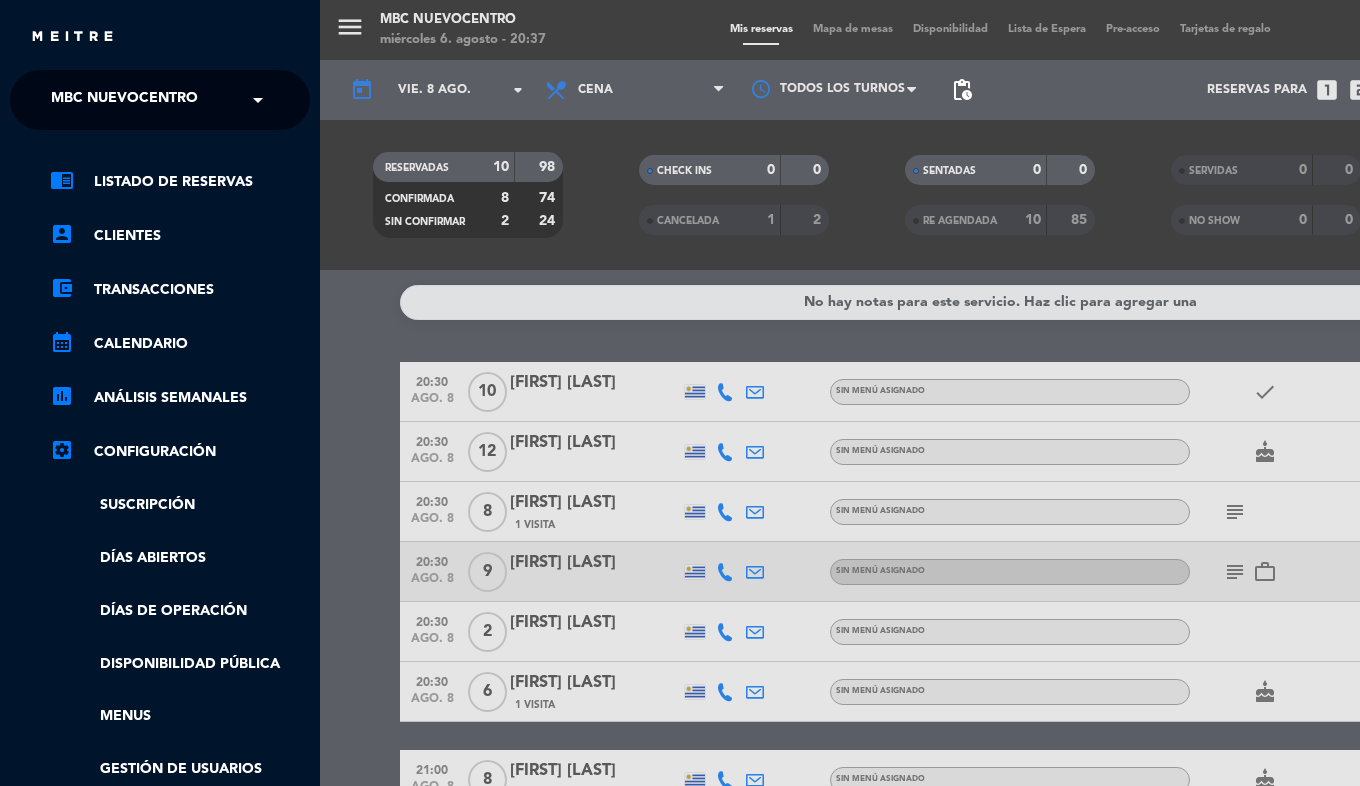click on "MBC Nuevocentro" 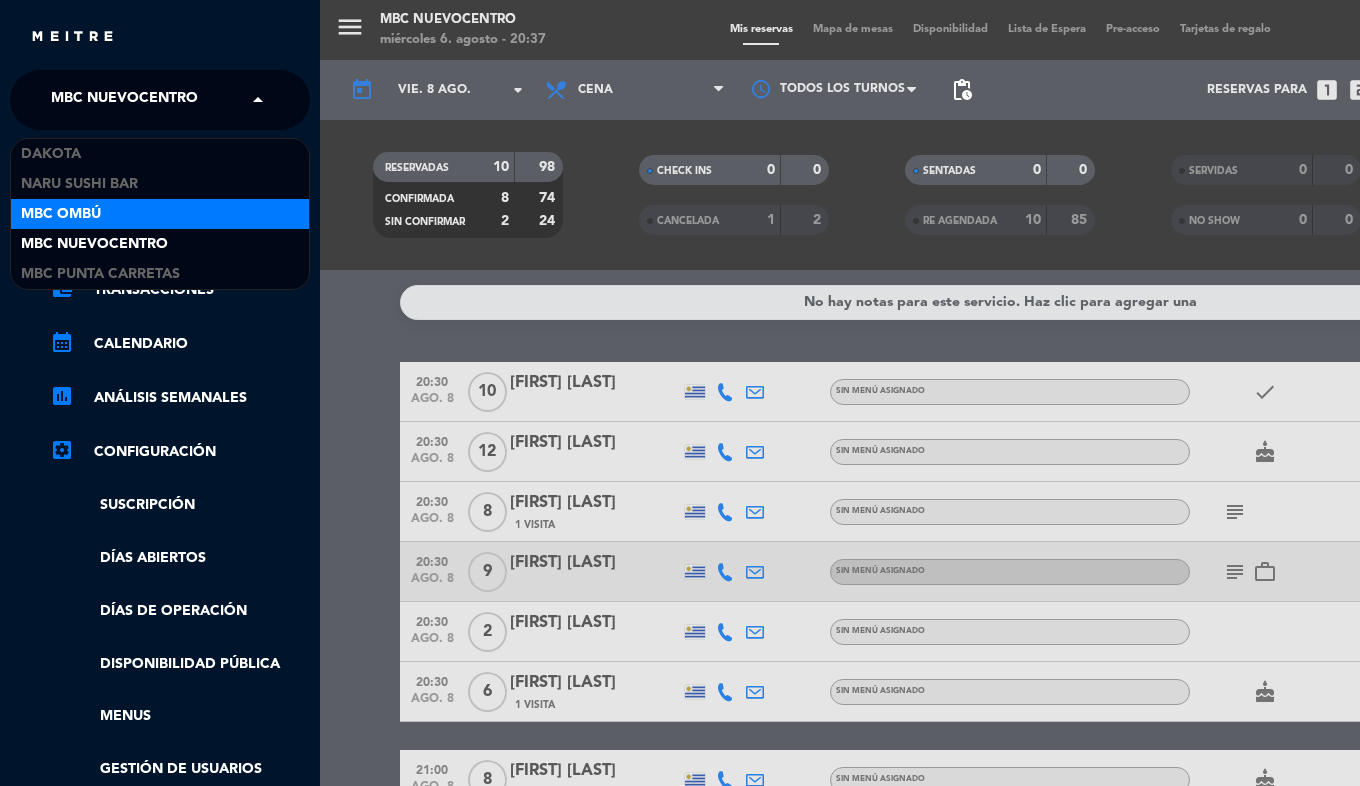 click on "MBC Ombú" at bounding box center [160, 214] 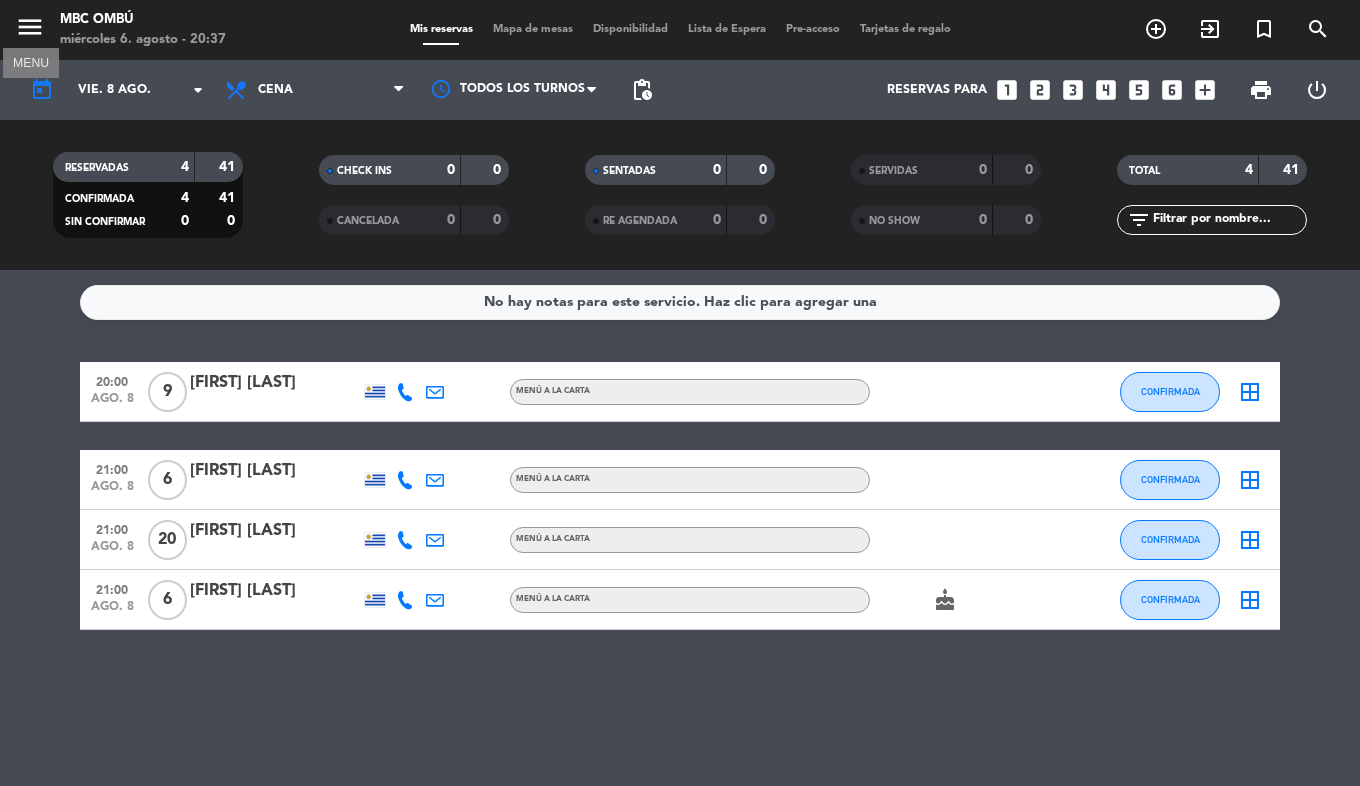 click on "menu" at bounding box center [30, 27] 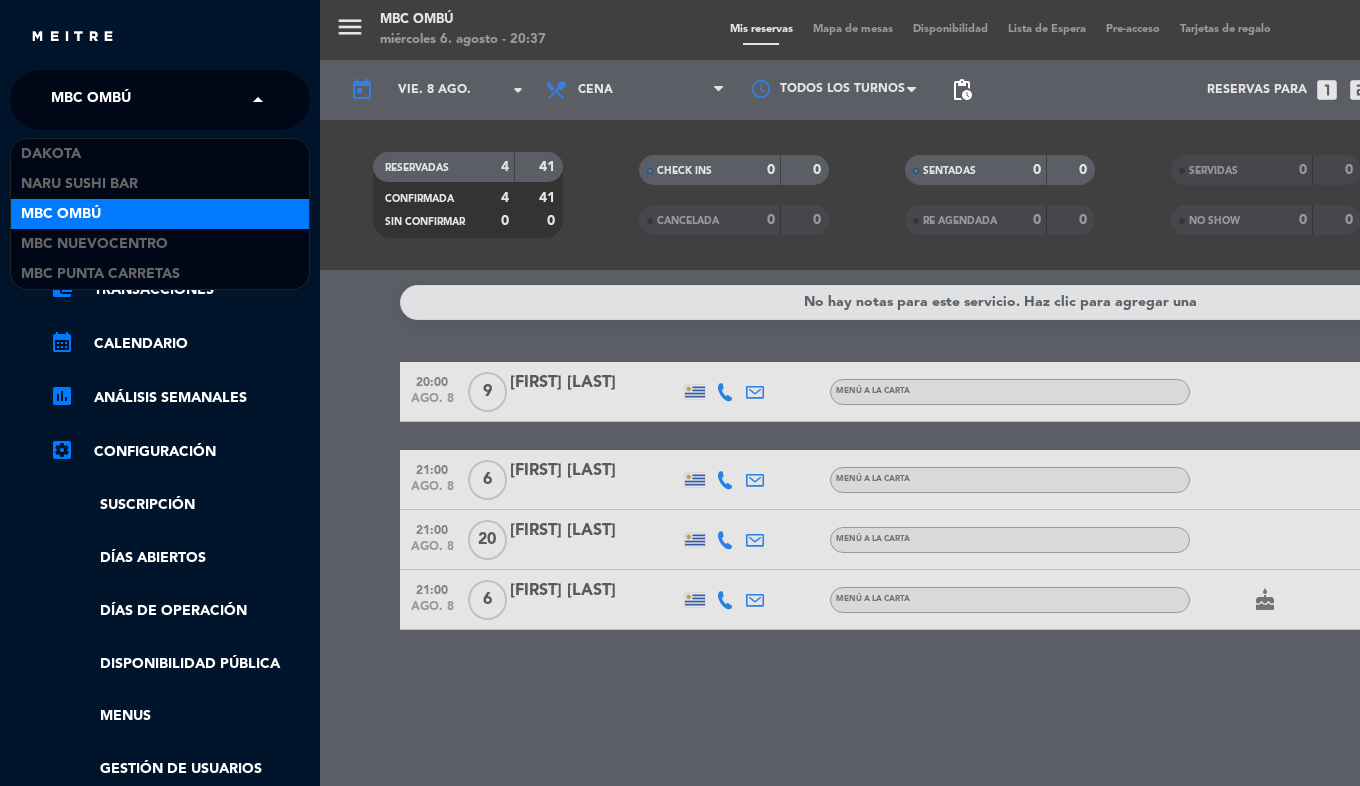 click on "MBC Ombú" 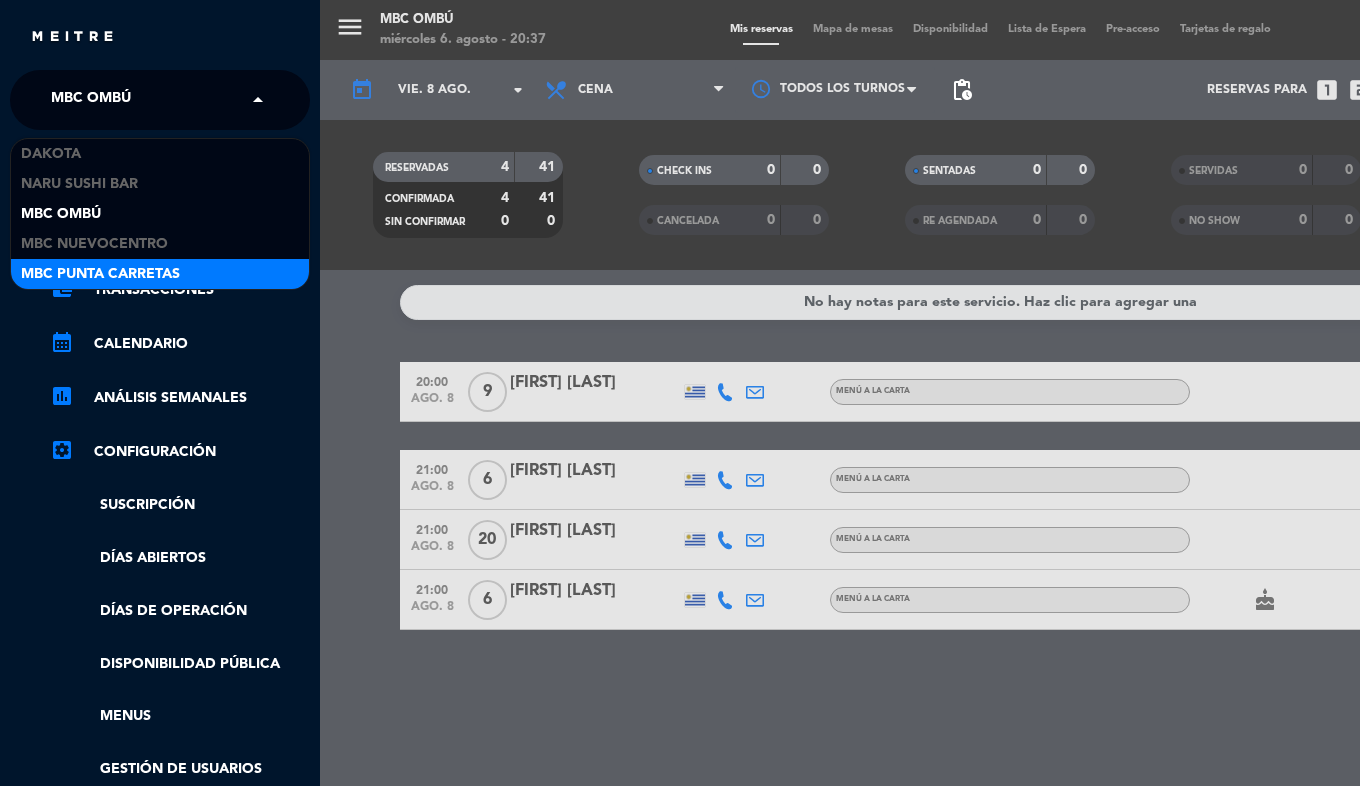 click on "MBC Punta Carretas" at bounding box center [100, 274] 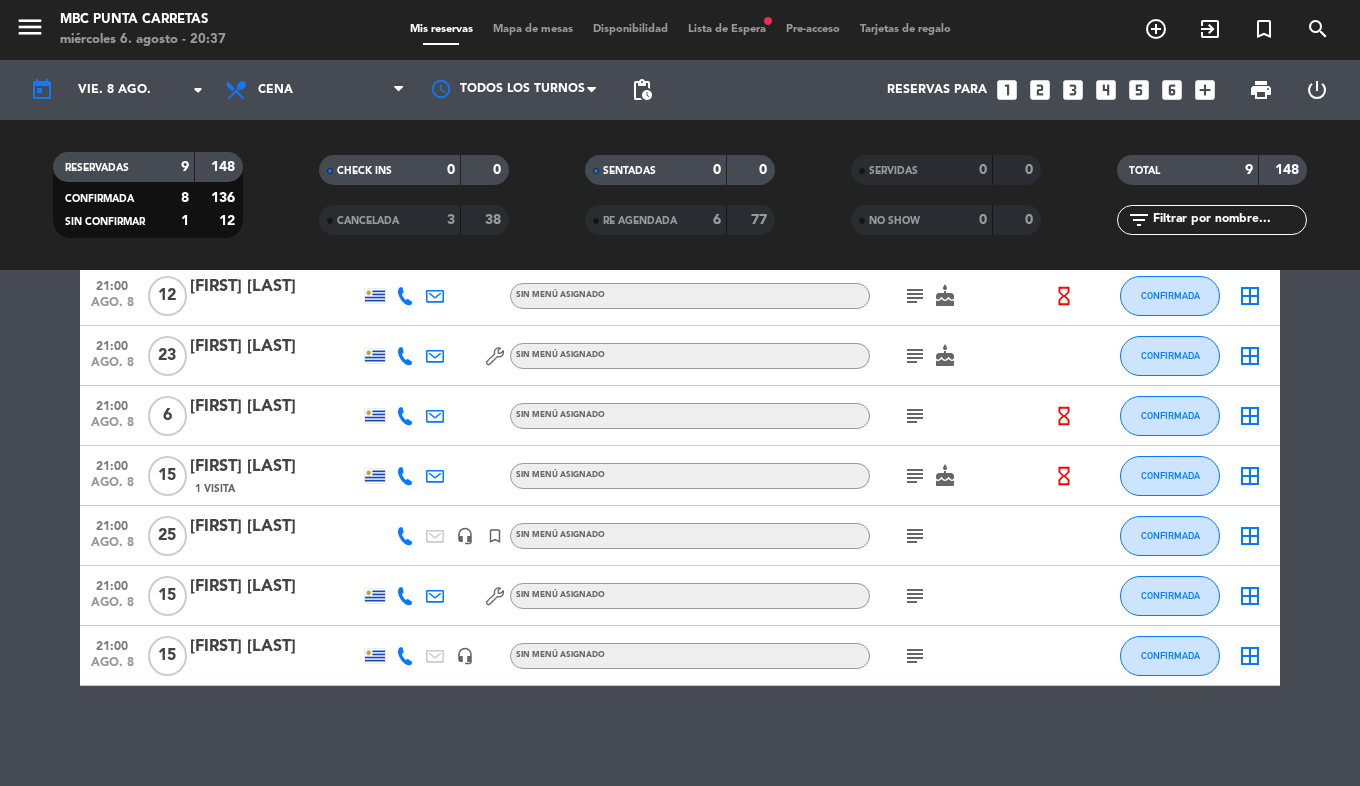scroll, scrollTop: 0, scrollLeft: 0, axis: both 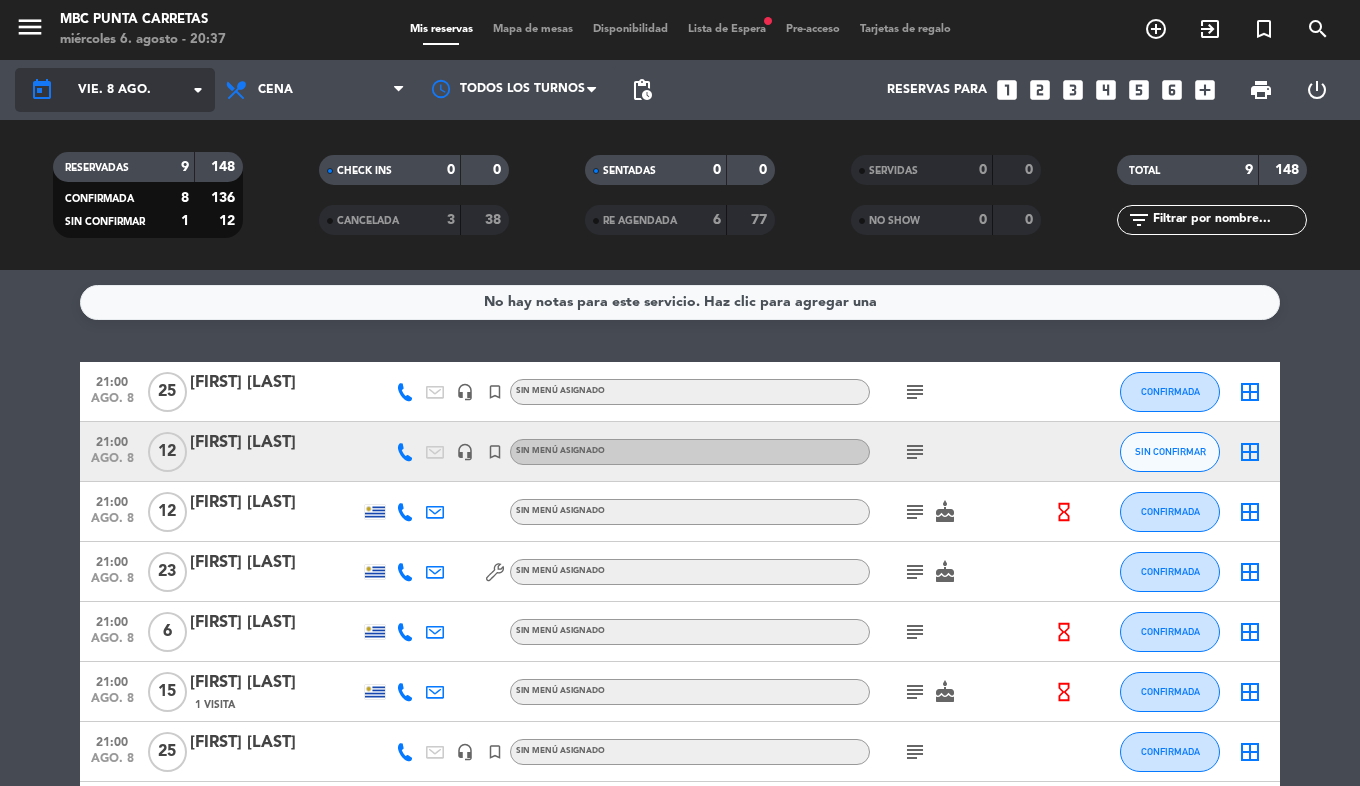 click on "vie. 8 ago." 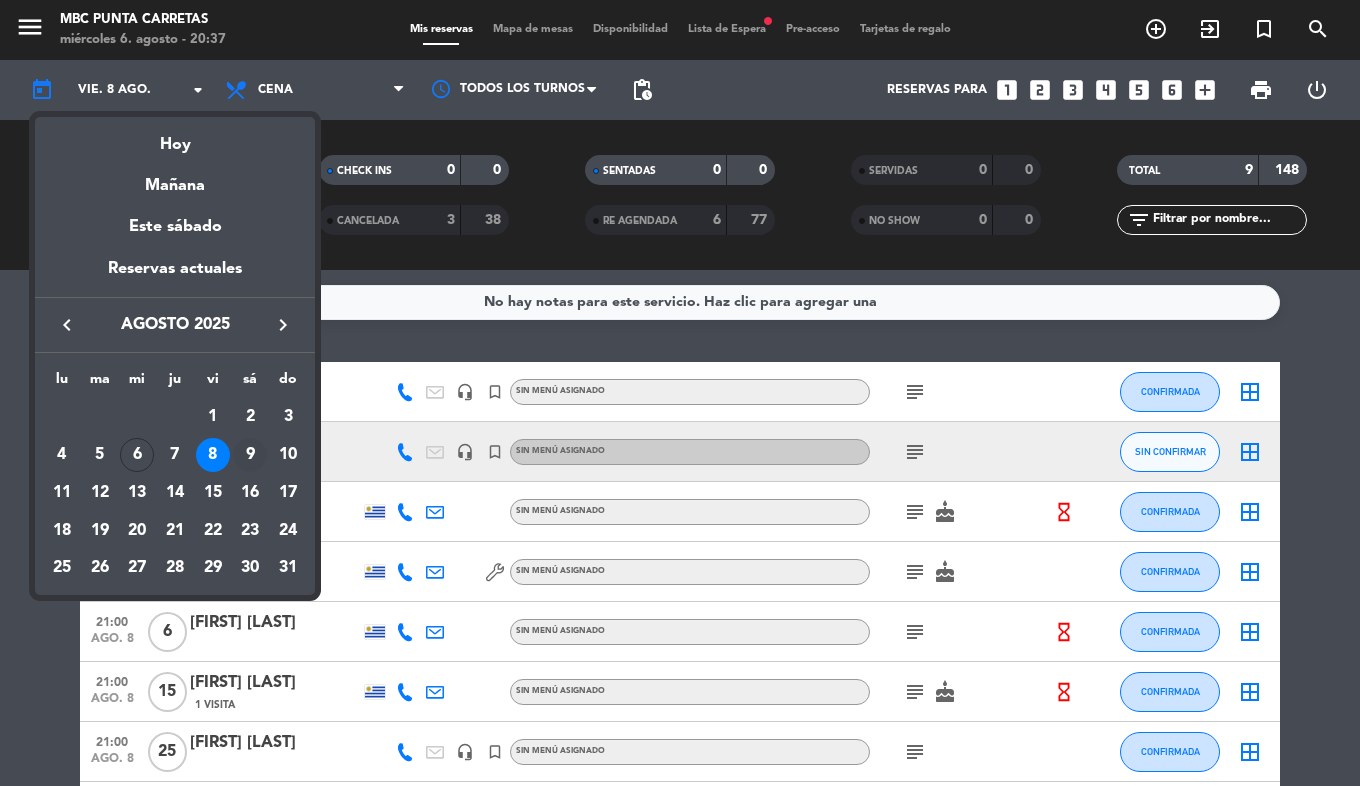 click on "9" at bounding box center (250, 455) 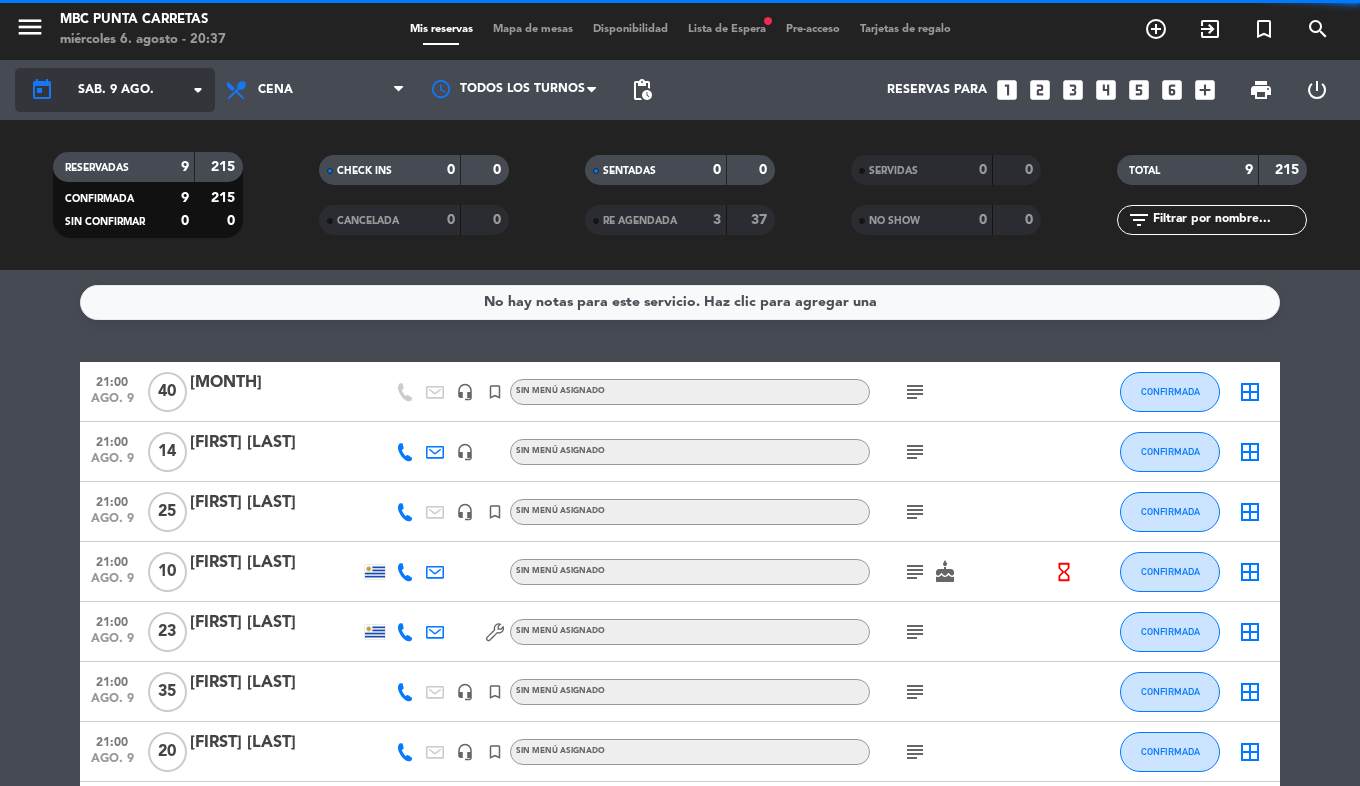 click on "sáb. 9 ago." 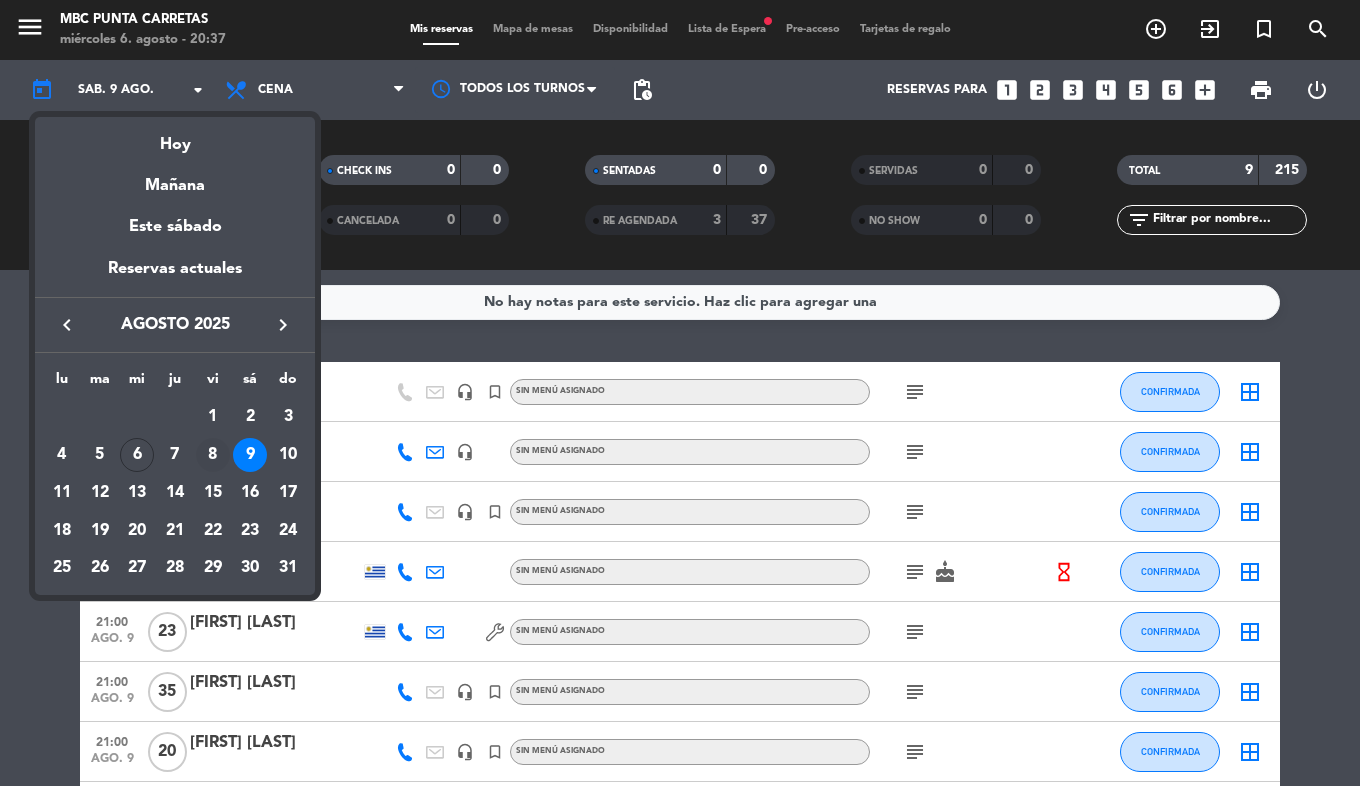 click on "8" at bounding box center [213, 455] 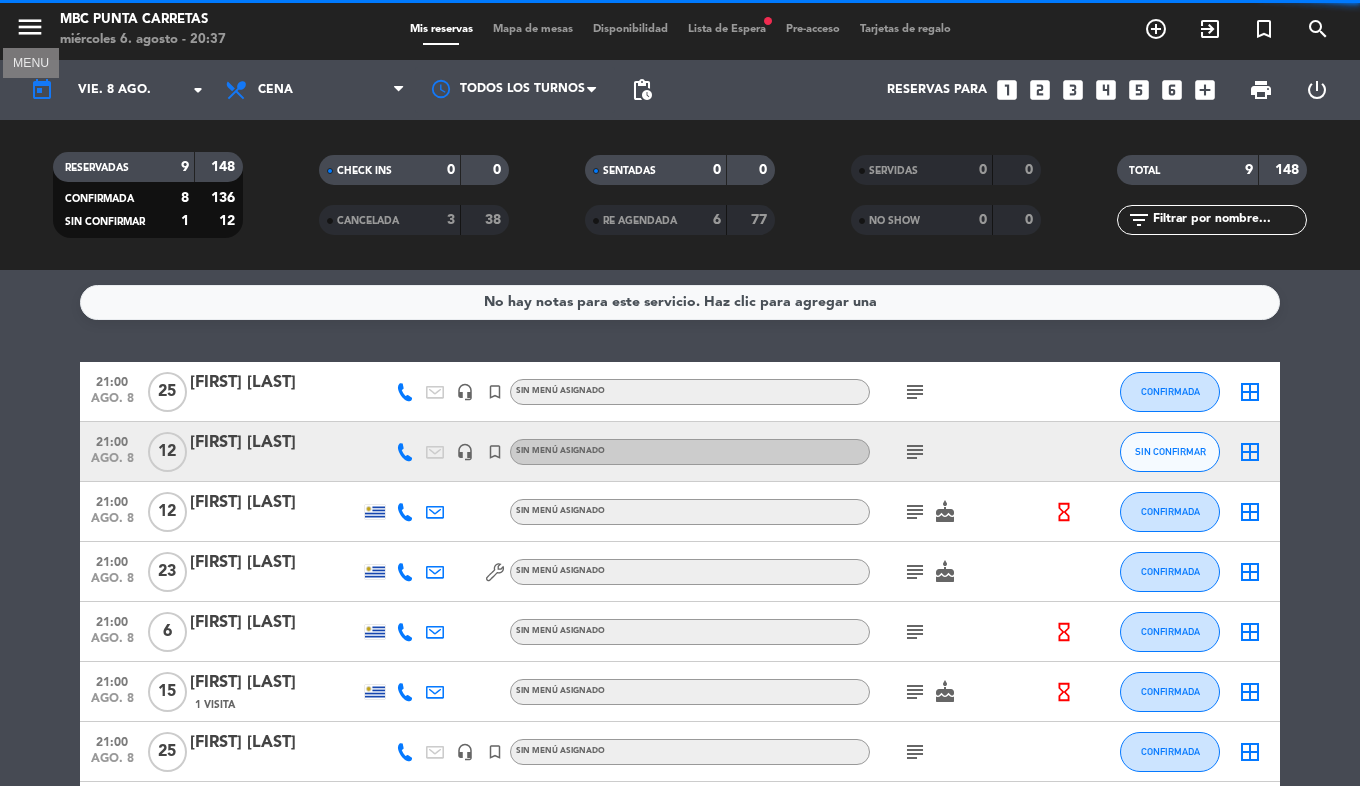 click on "menu" at bounding box center (30, 27) 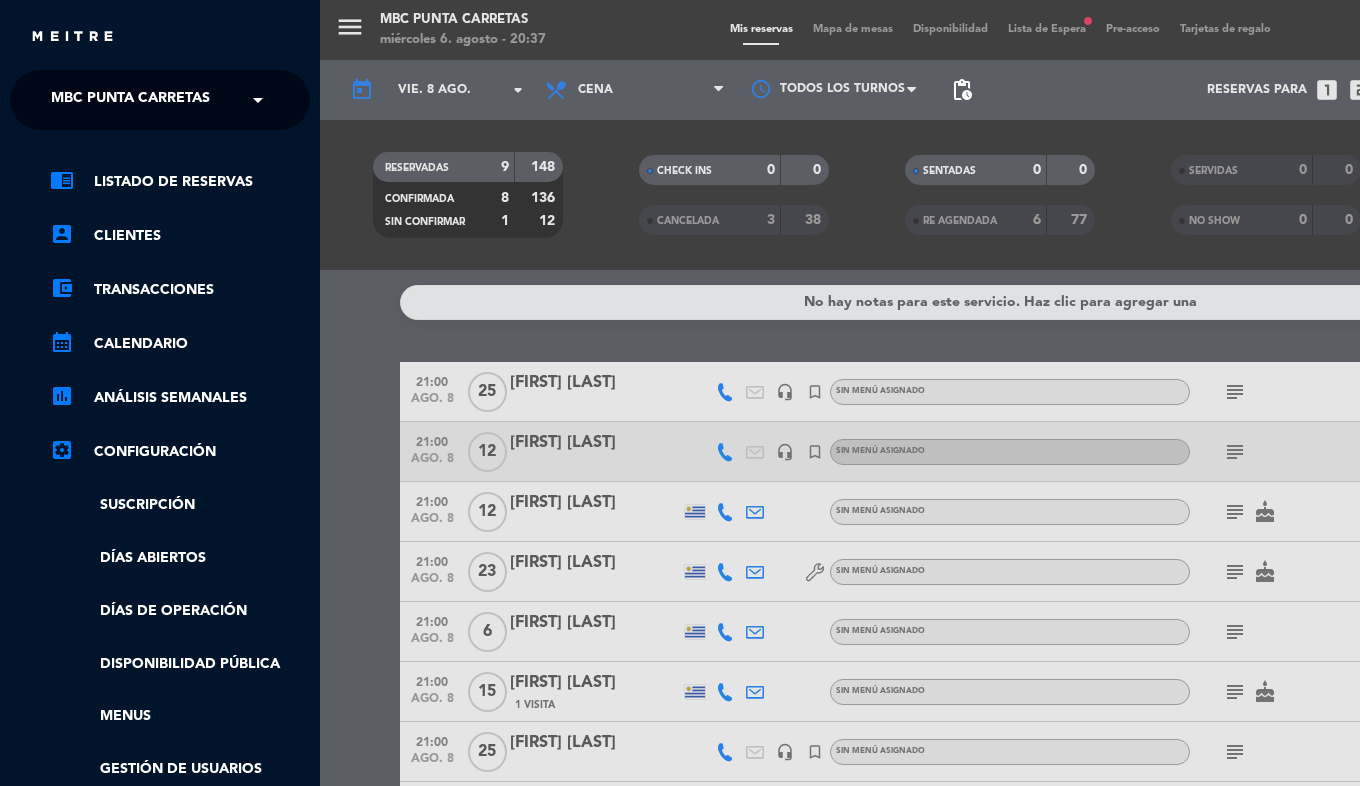 click on "MBC Punta Carretas" 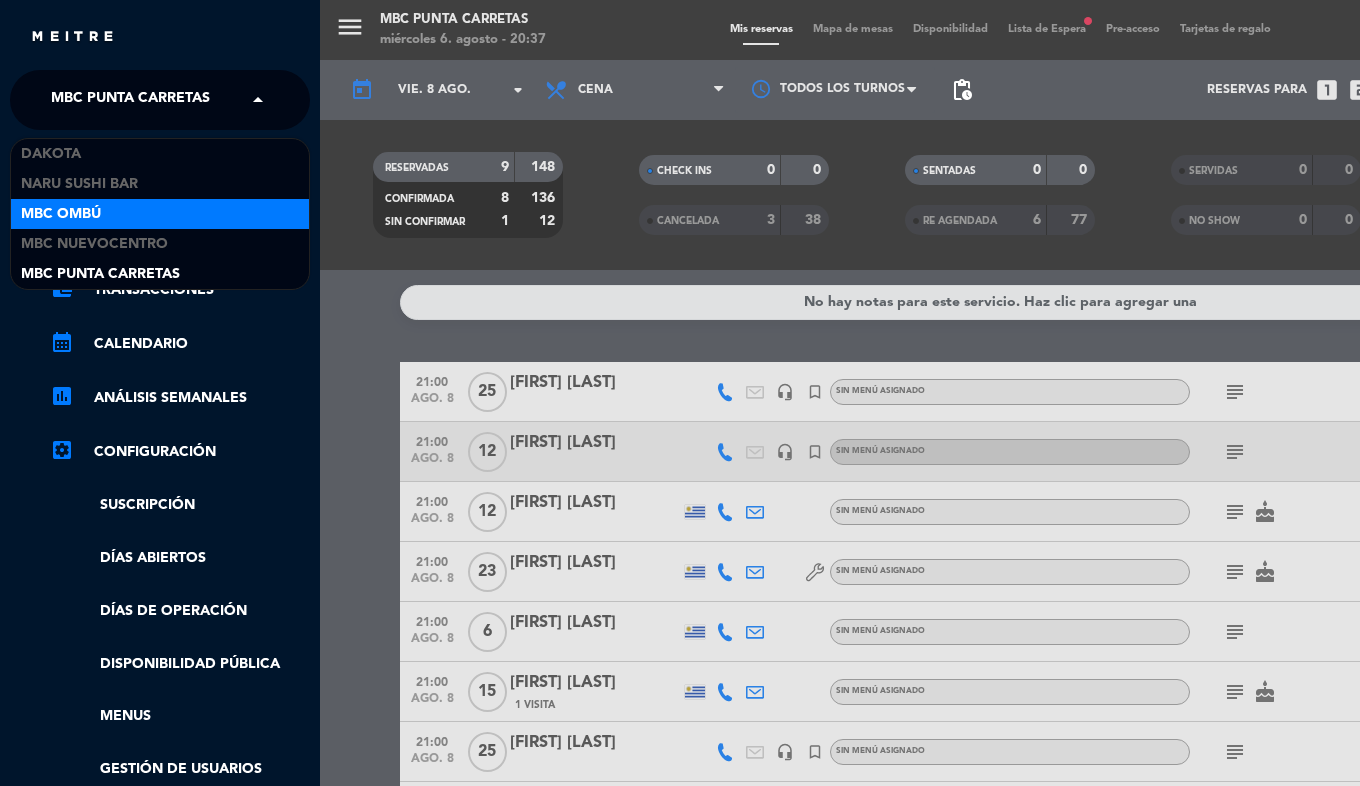 click on "MBC Ombú" at bounding box center [160, 214] 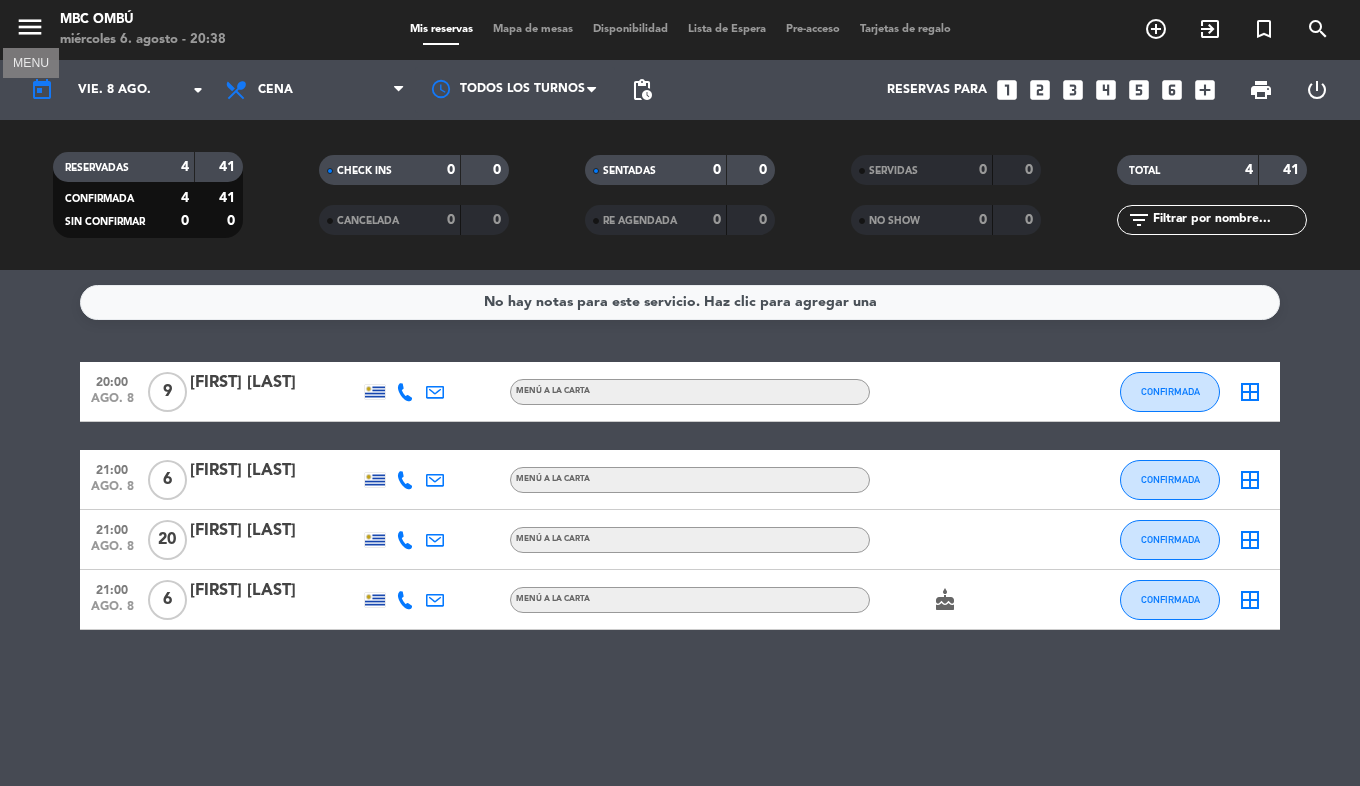 click on "menu" at bounding box center (30, 27) 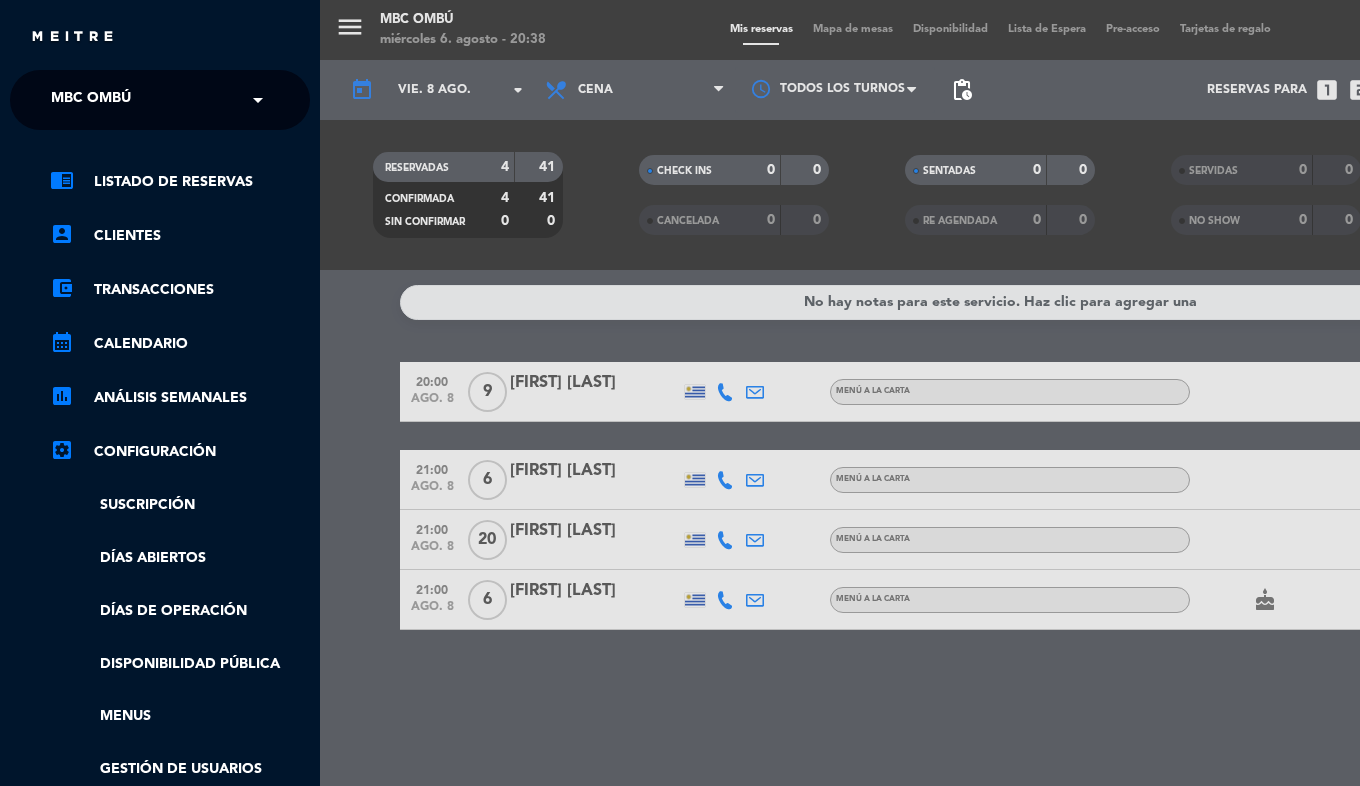 click 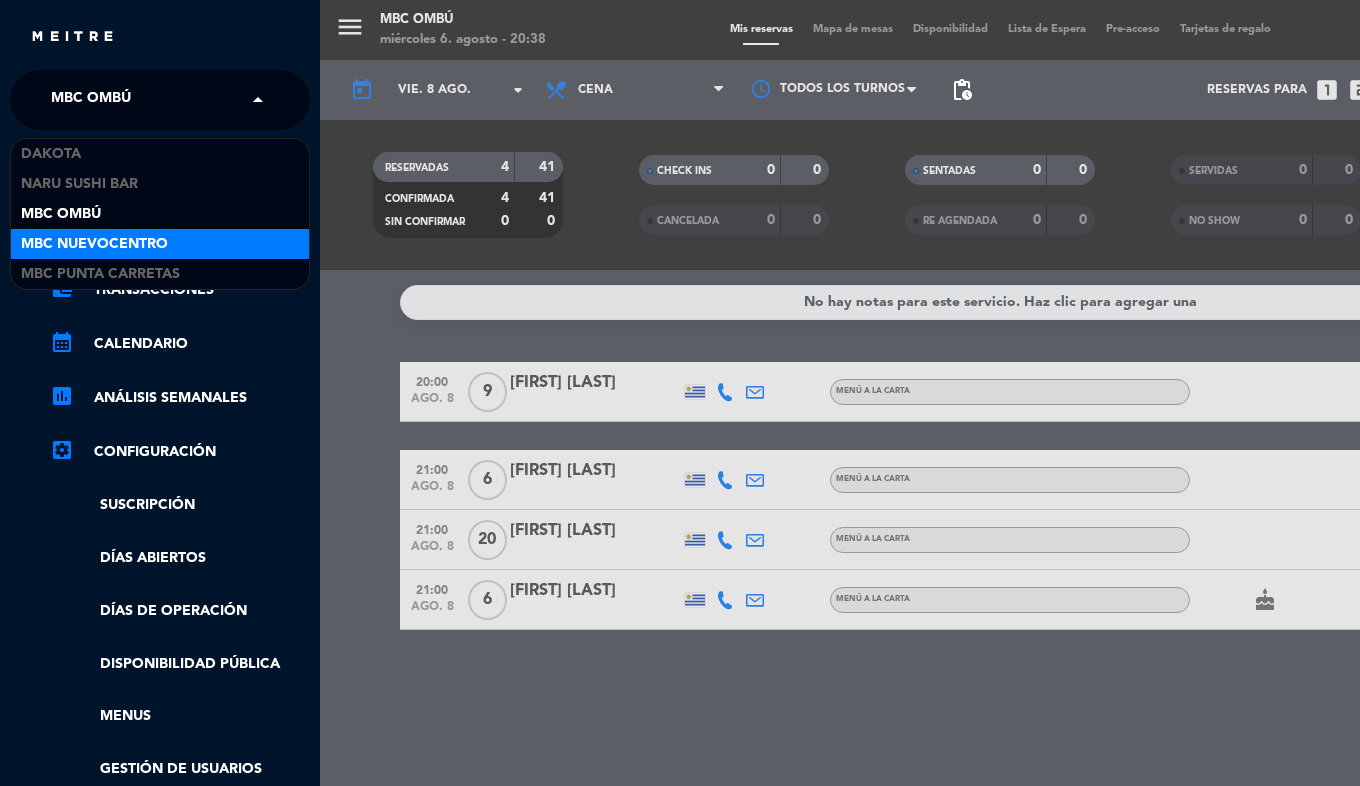 click on "MBC Nuevocentro" at bounding box center [94, 244] 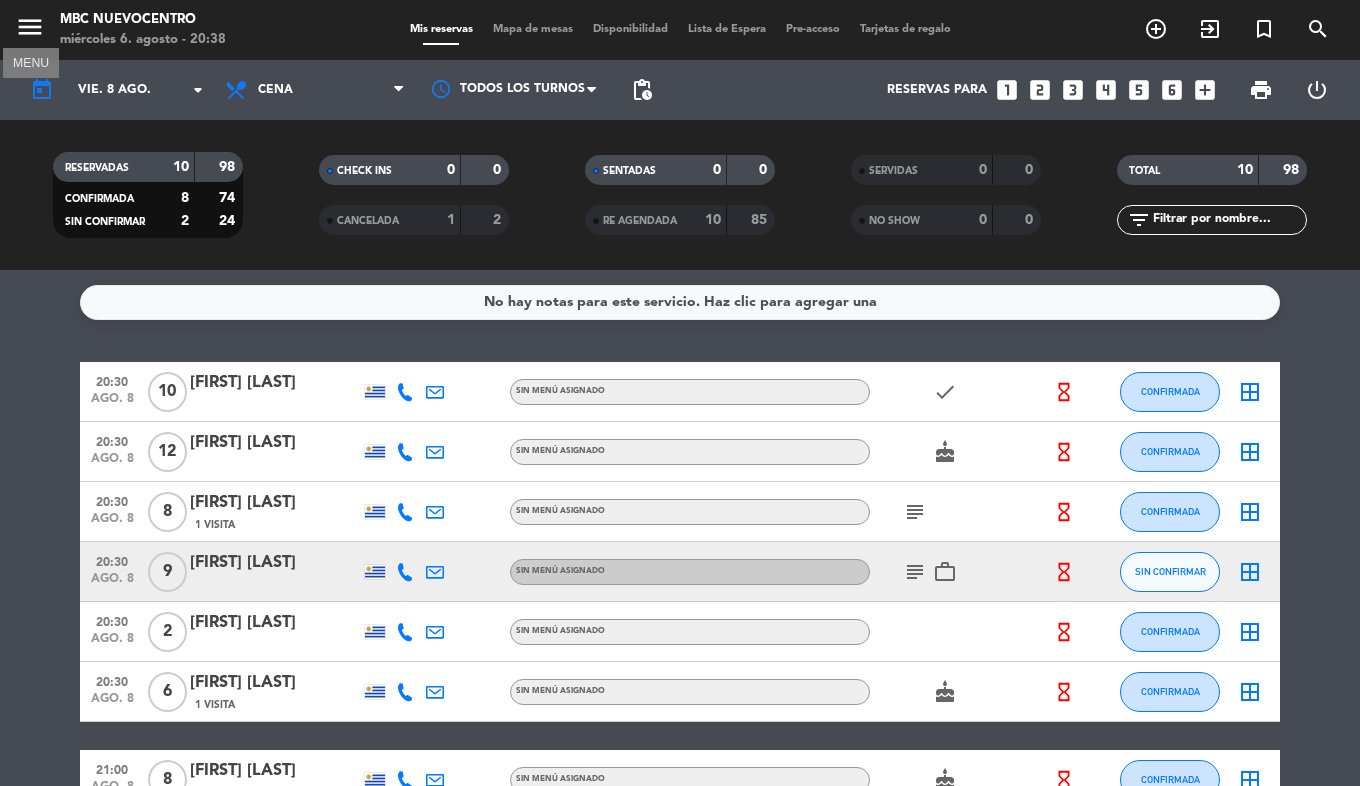 click on "menu" at bounding box center (30, 27) 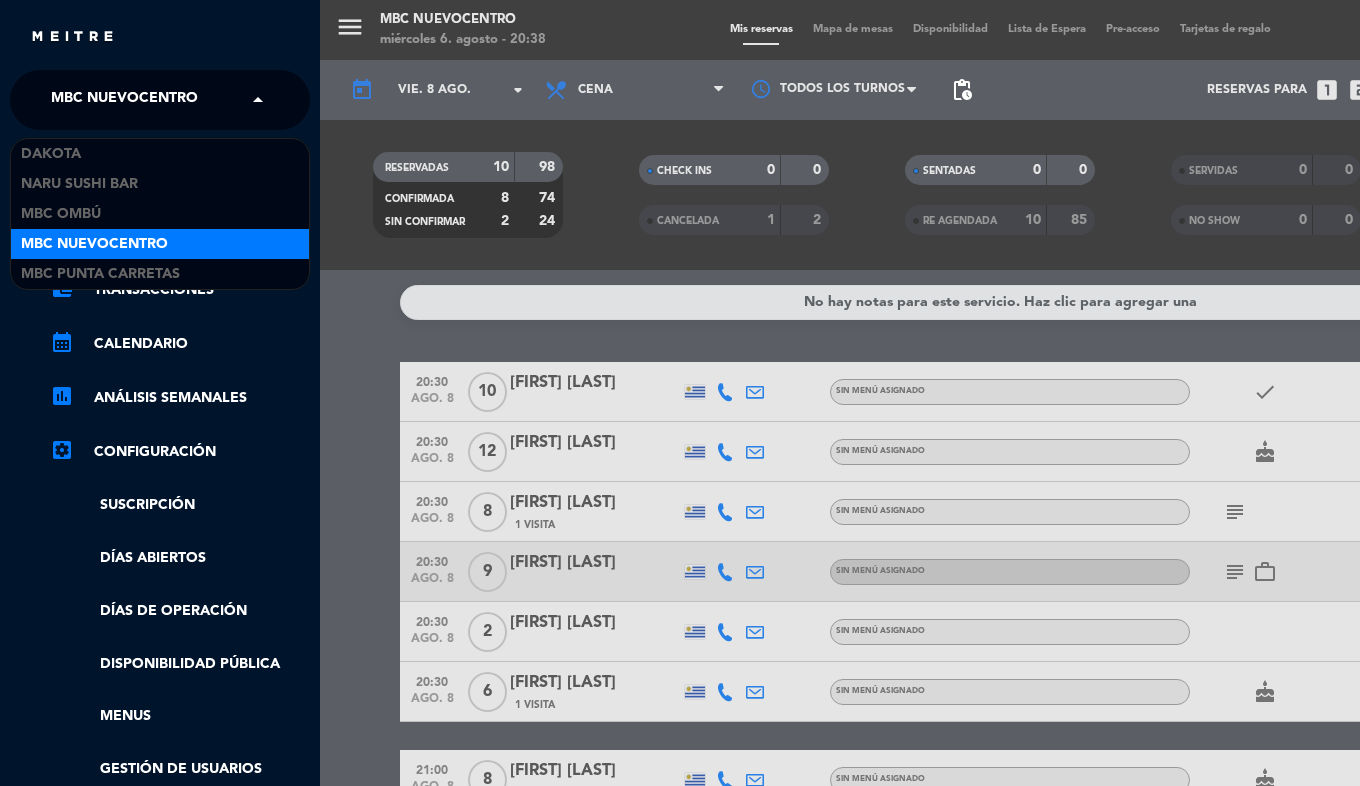 click on "MBC Nuevocentro" 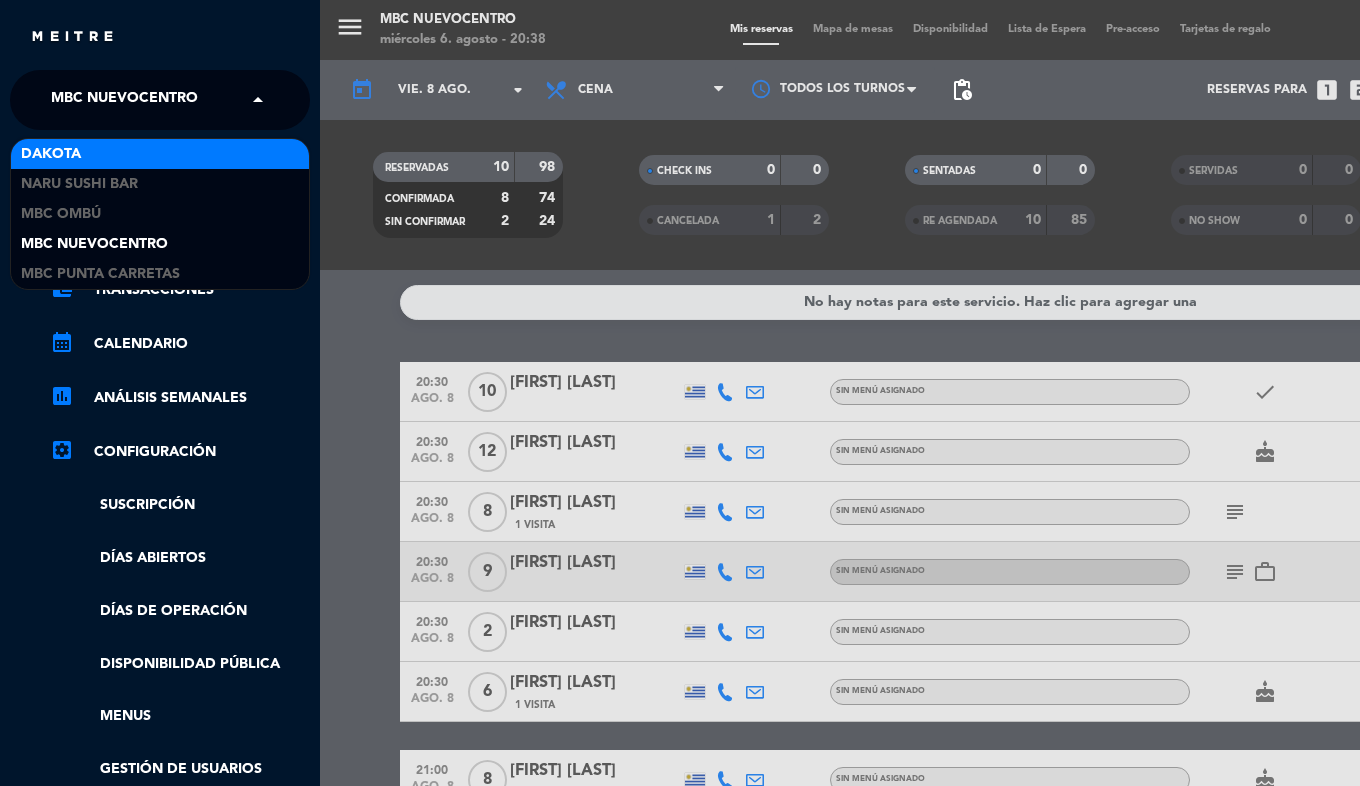 click on "Dakota" at bounding box center [160, 154] 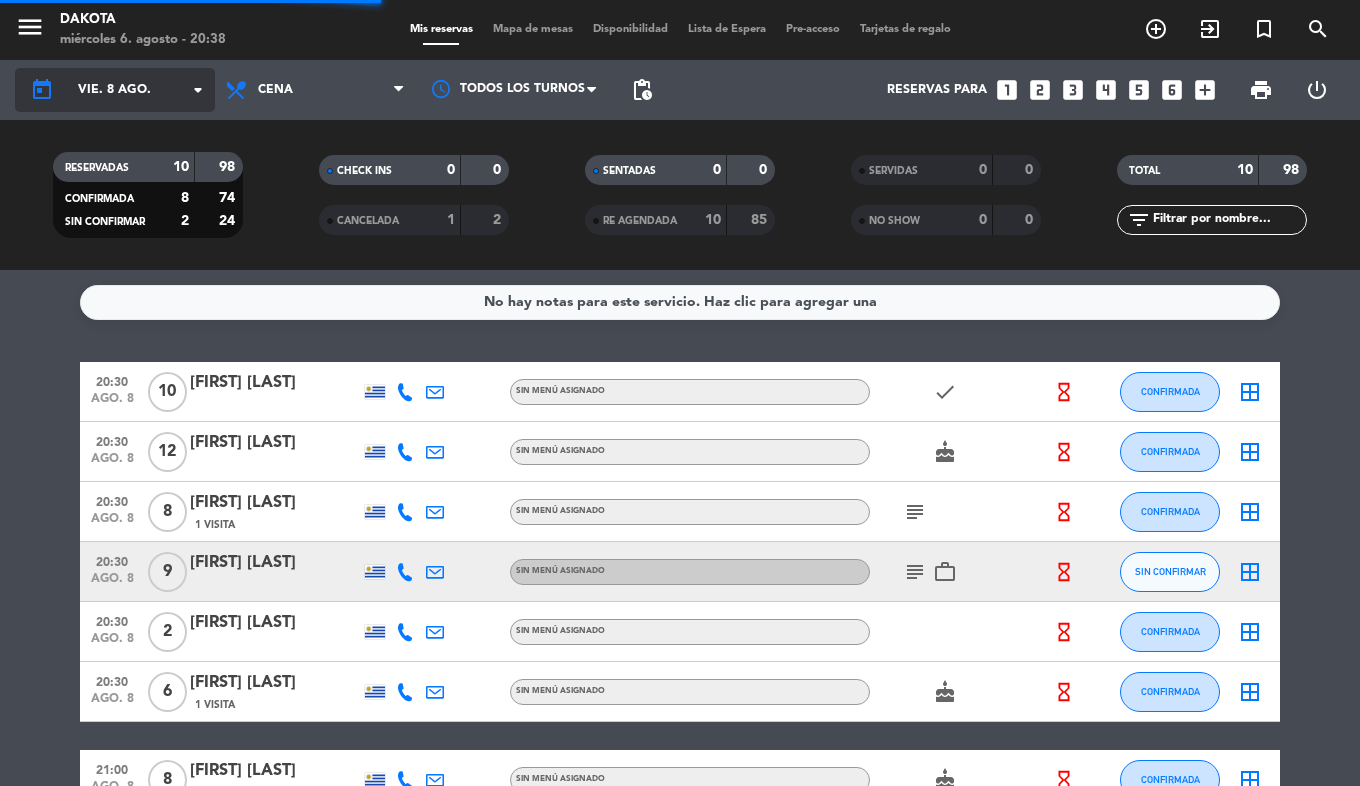 click on "vie. 8 ago." 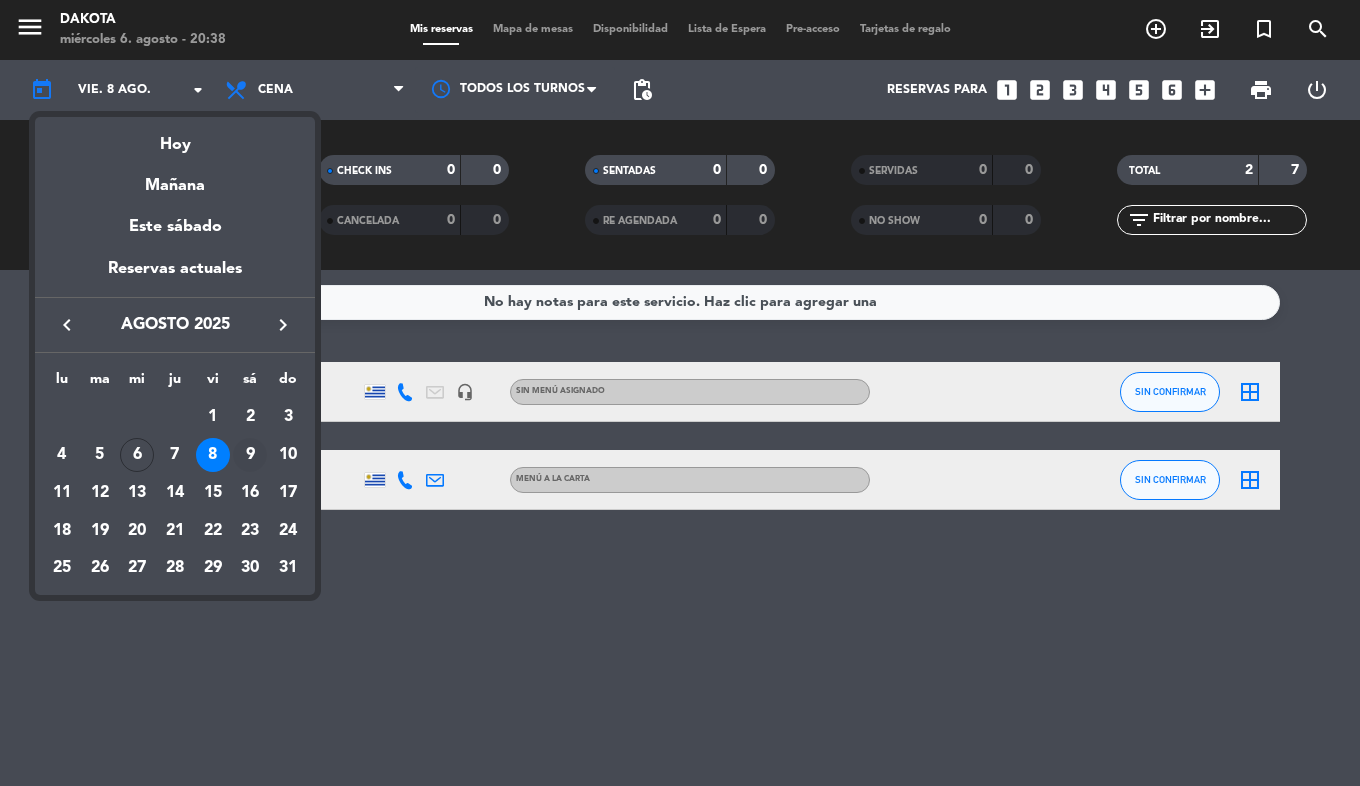 click on "9" at bounding box center (250, 455) 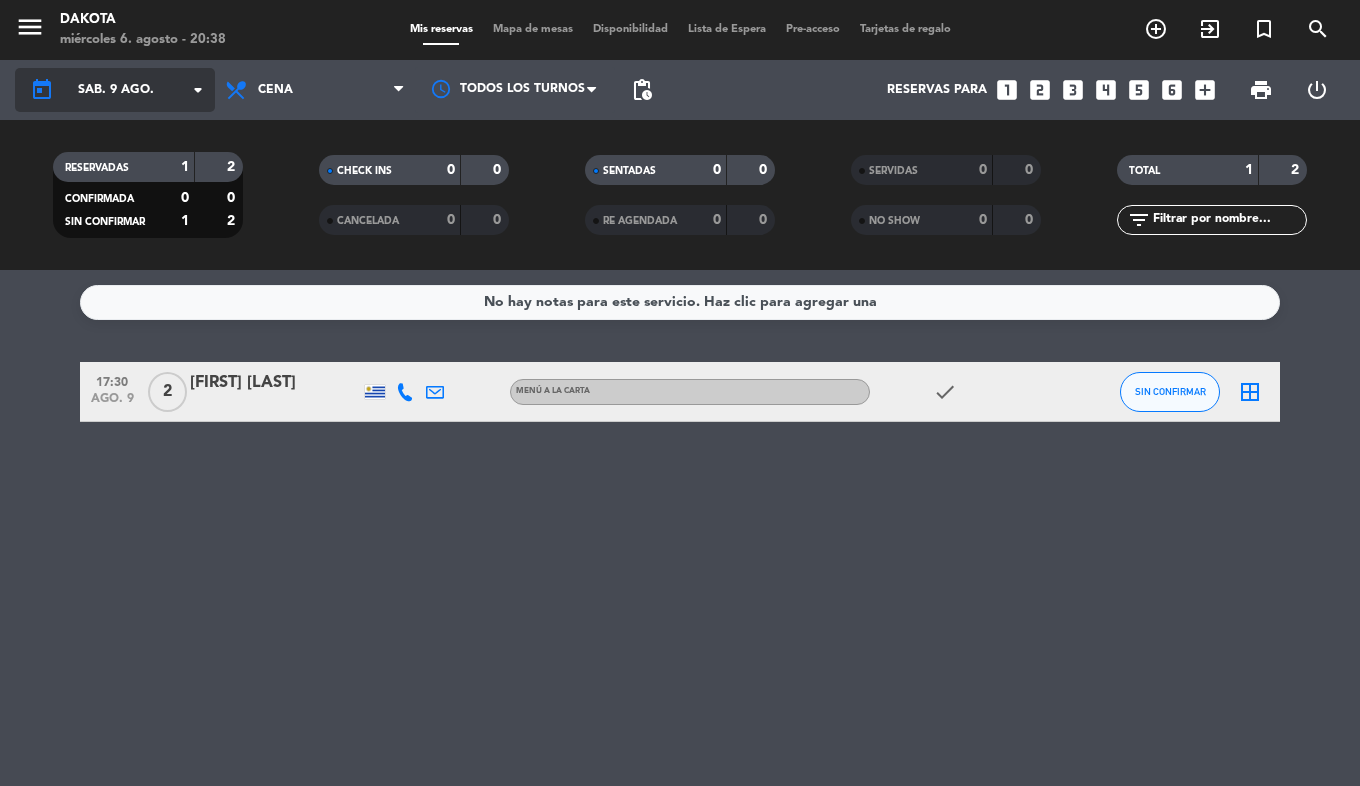 click on "today" 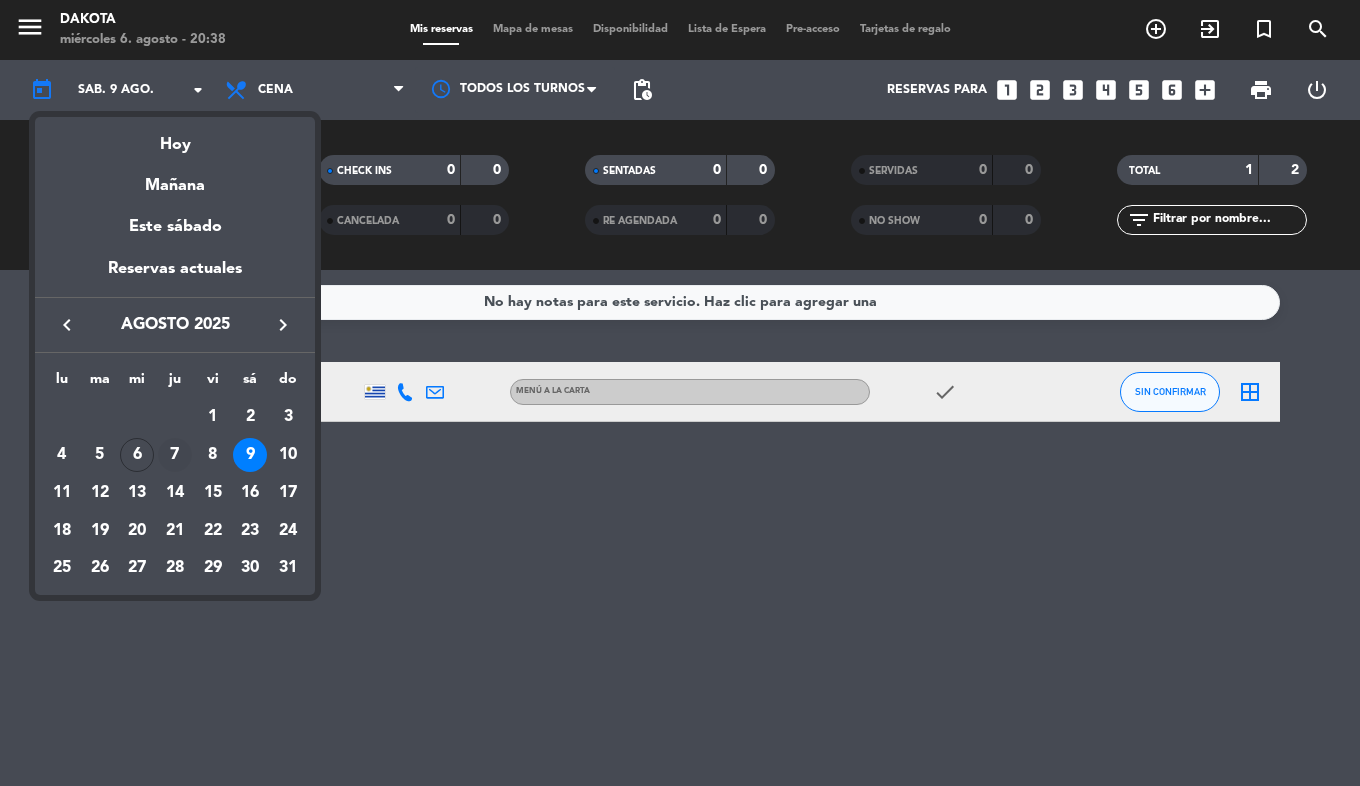 click on "7" at bounding box center [175, 455] 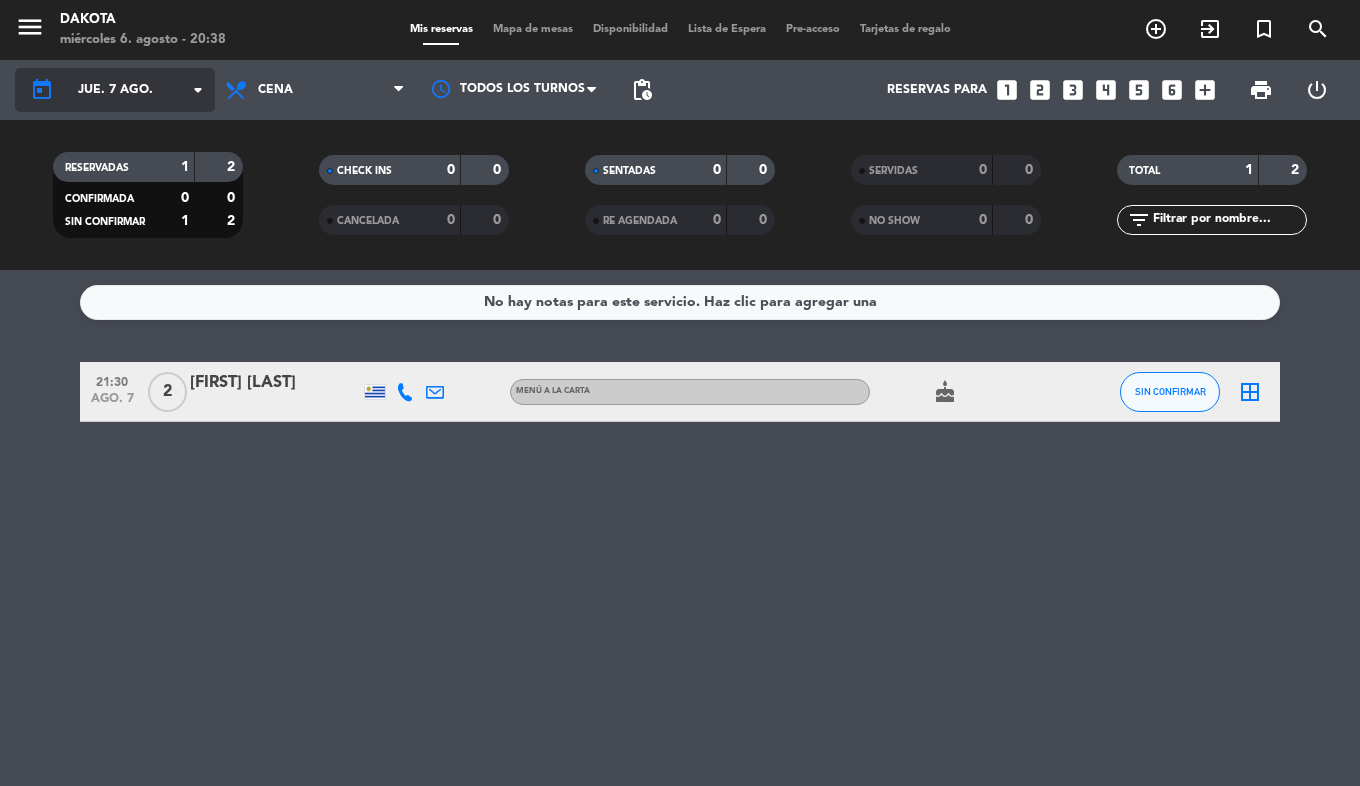 click on "jue. 7 ago." 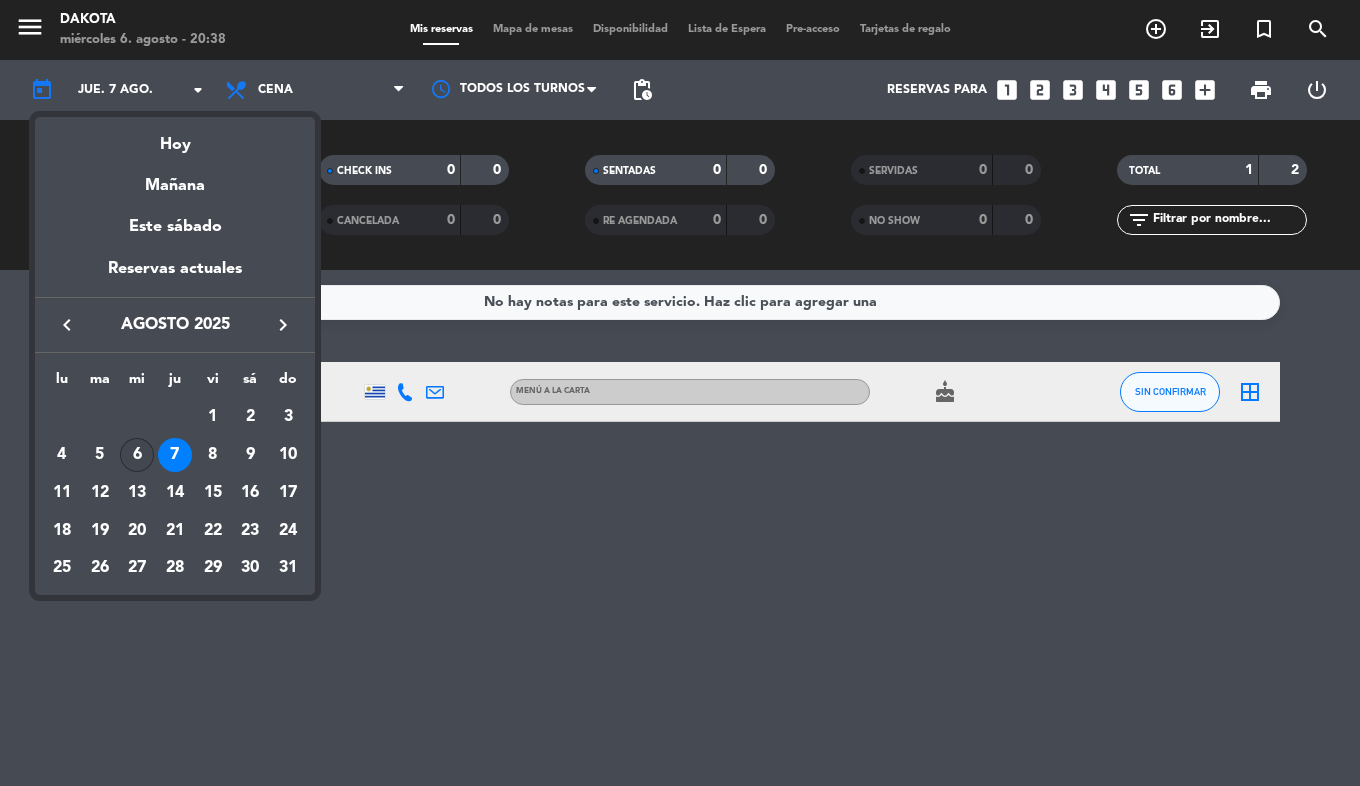 click on "6" at bounding box center (137, 455) 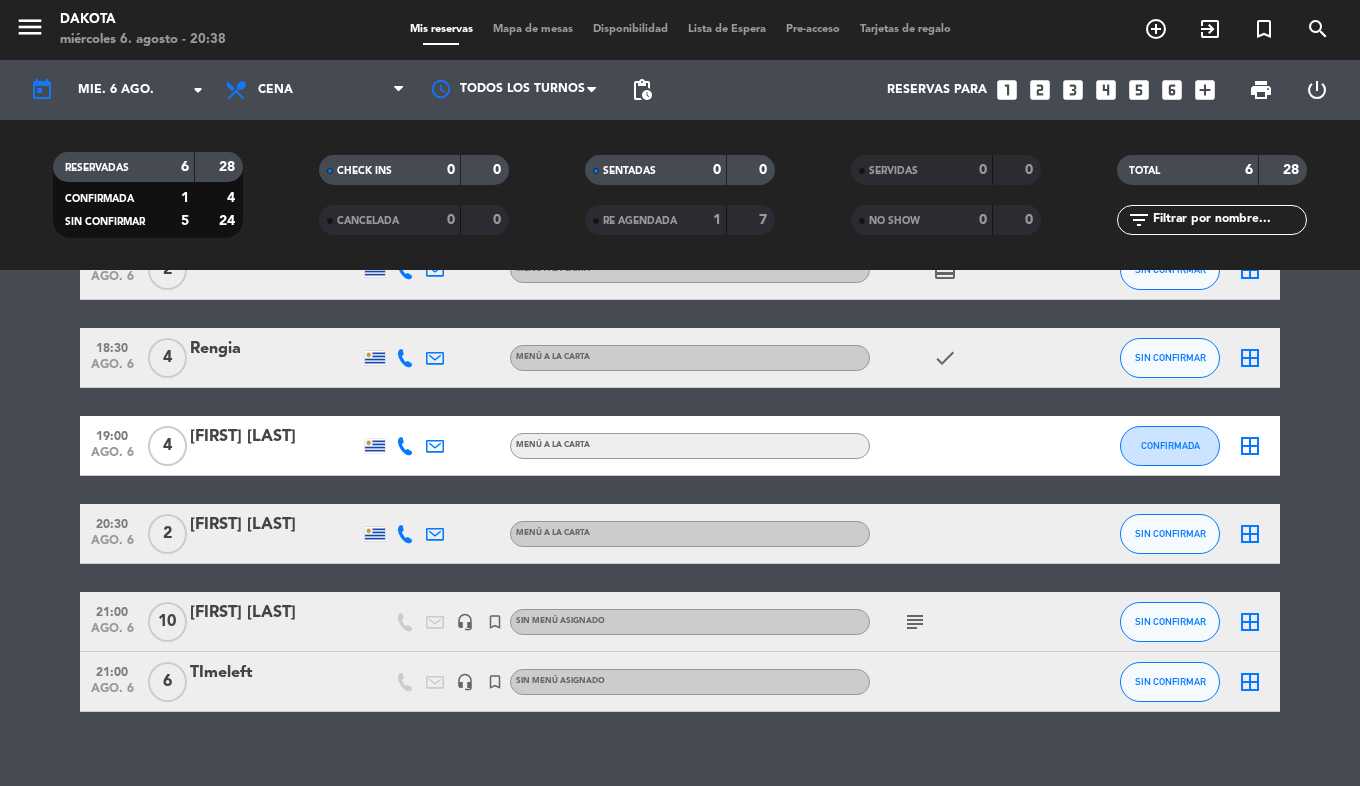 scroll, scrollTop: 148, scrollLeft: 0, axis: vertical 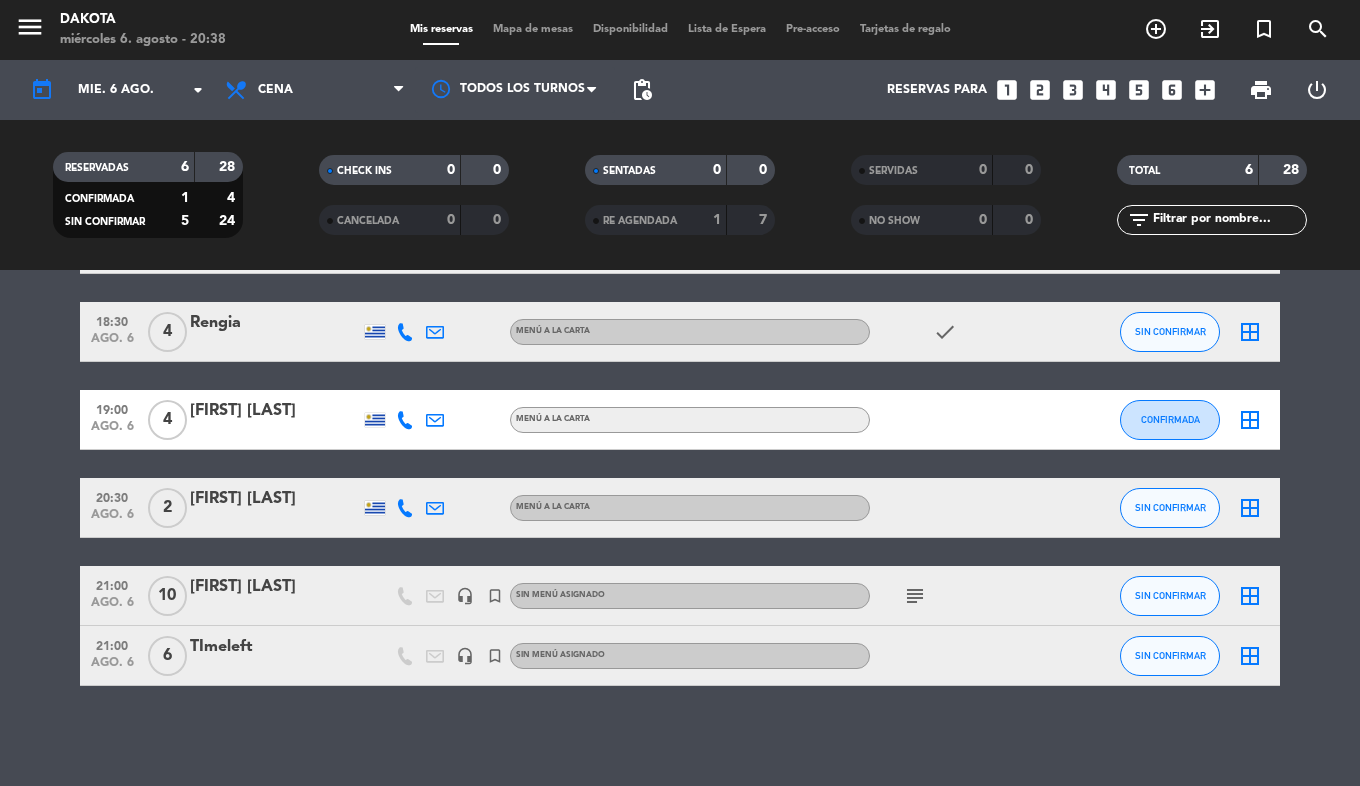 click on "subject" 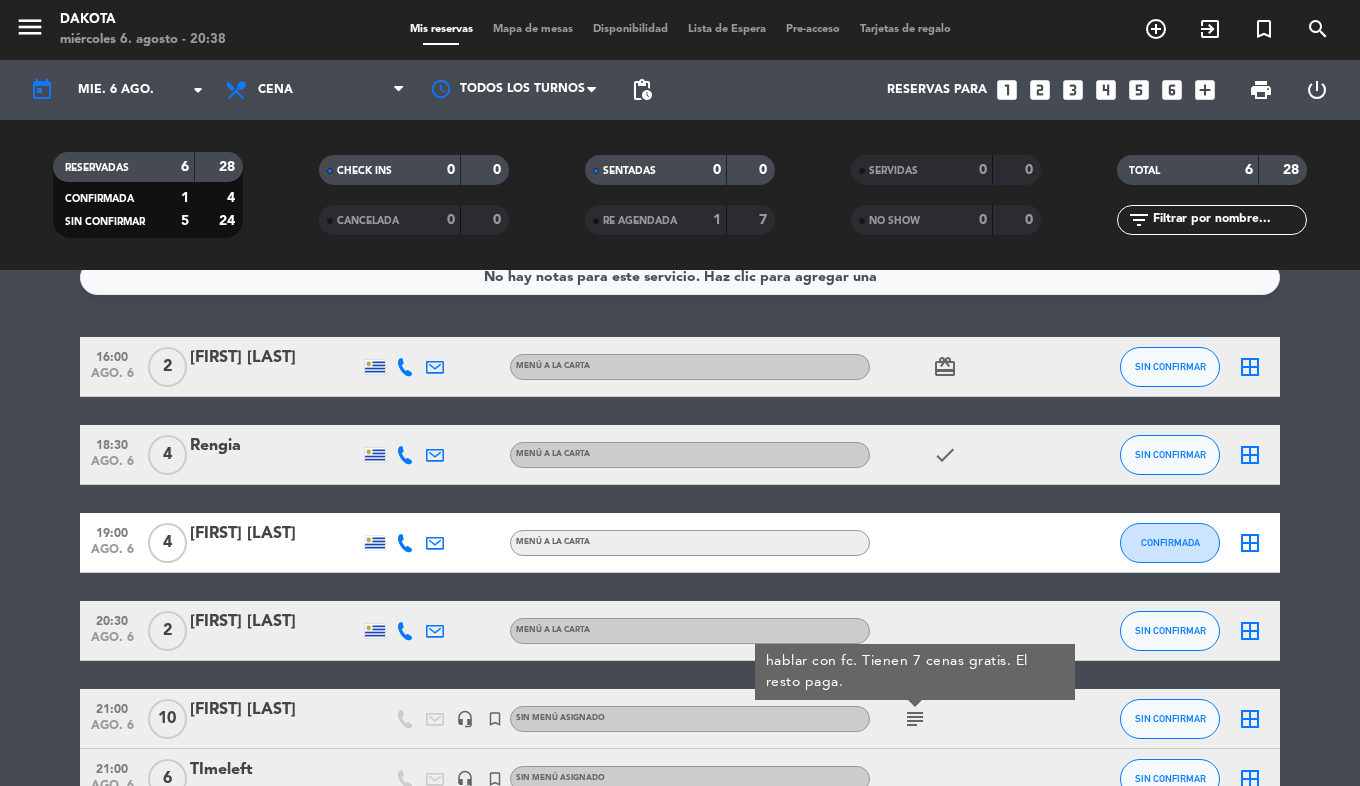 scroll, scrollTop: 0, scrollLeft: 0, axis: both 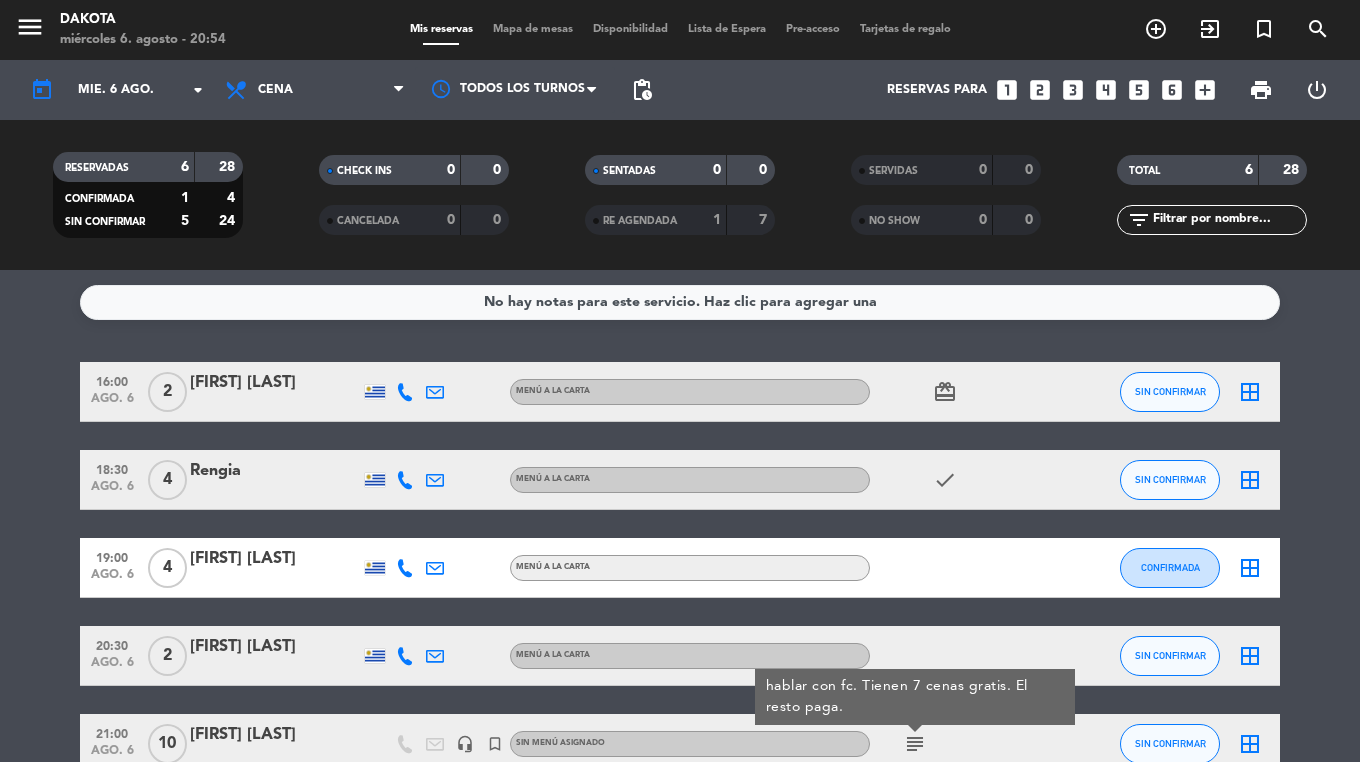 click on "menu" at bounding box center (37, 30) 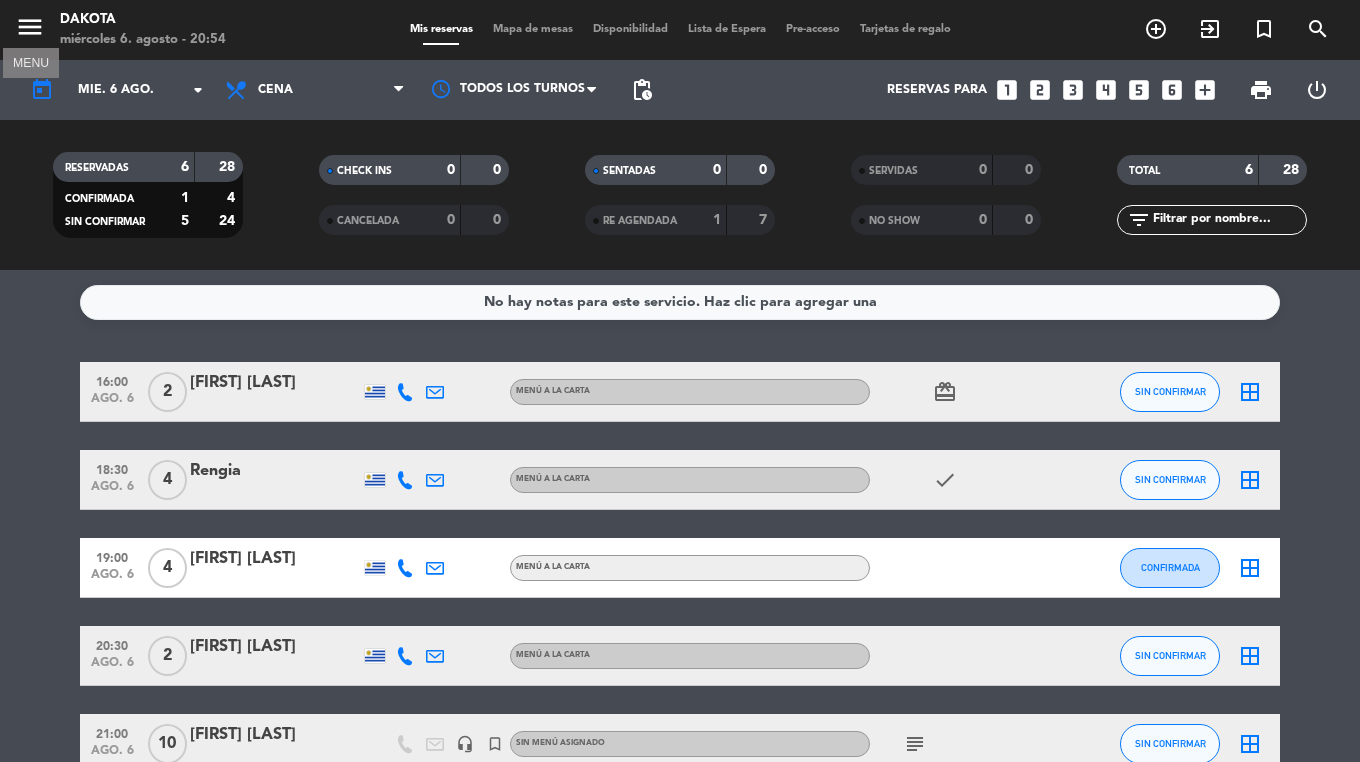 click on "menu" at bounding box center [30, 27] 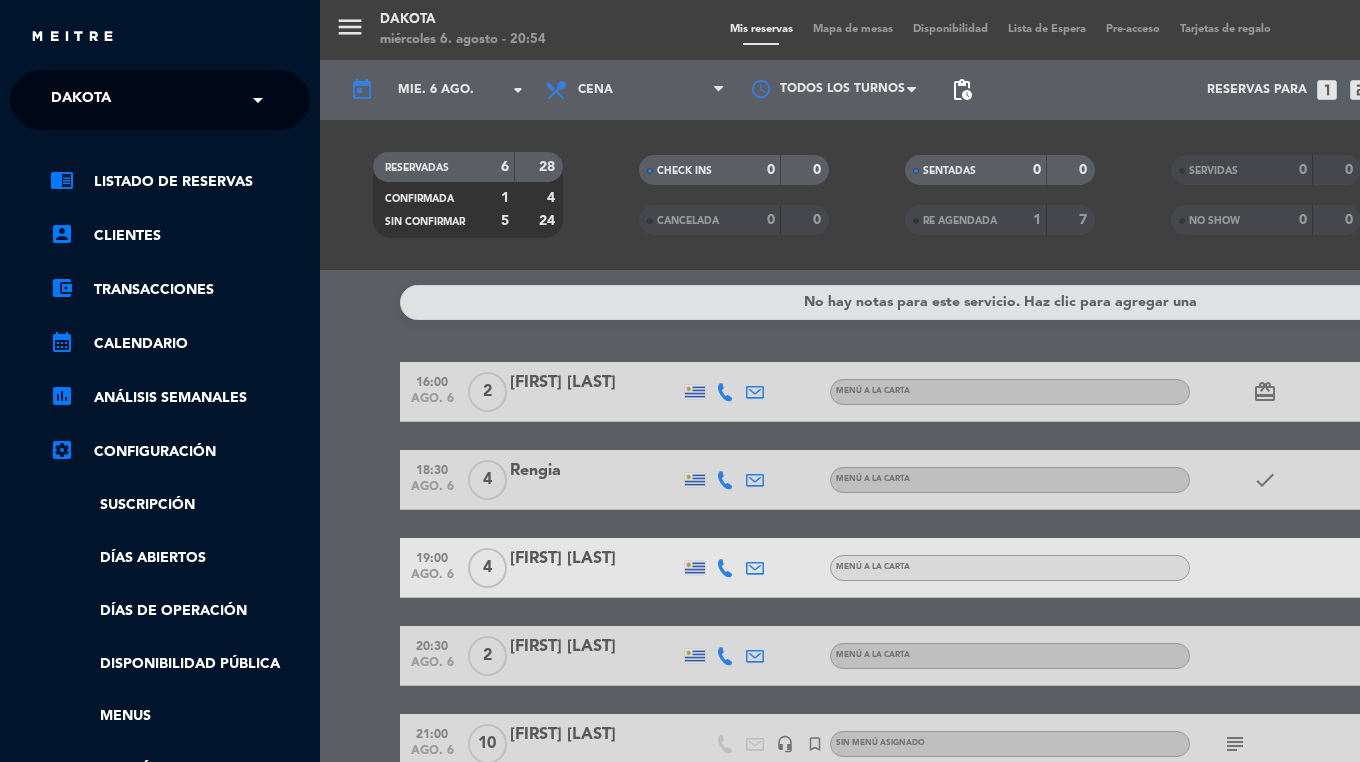 click on "Dakota" 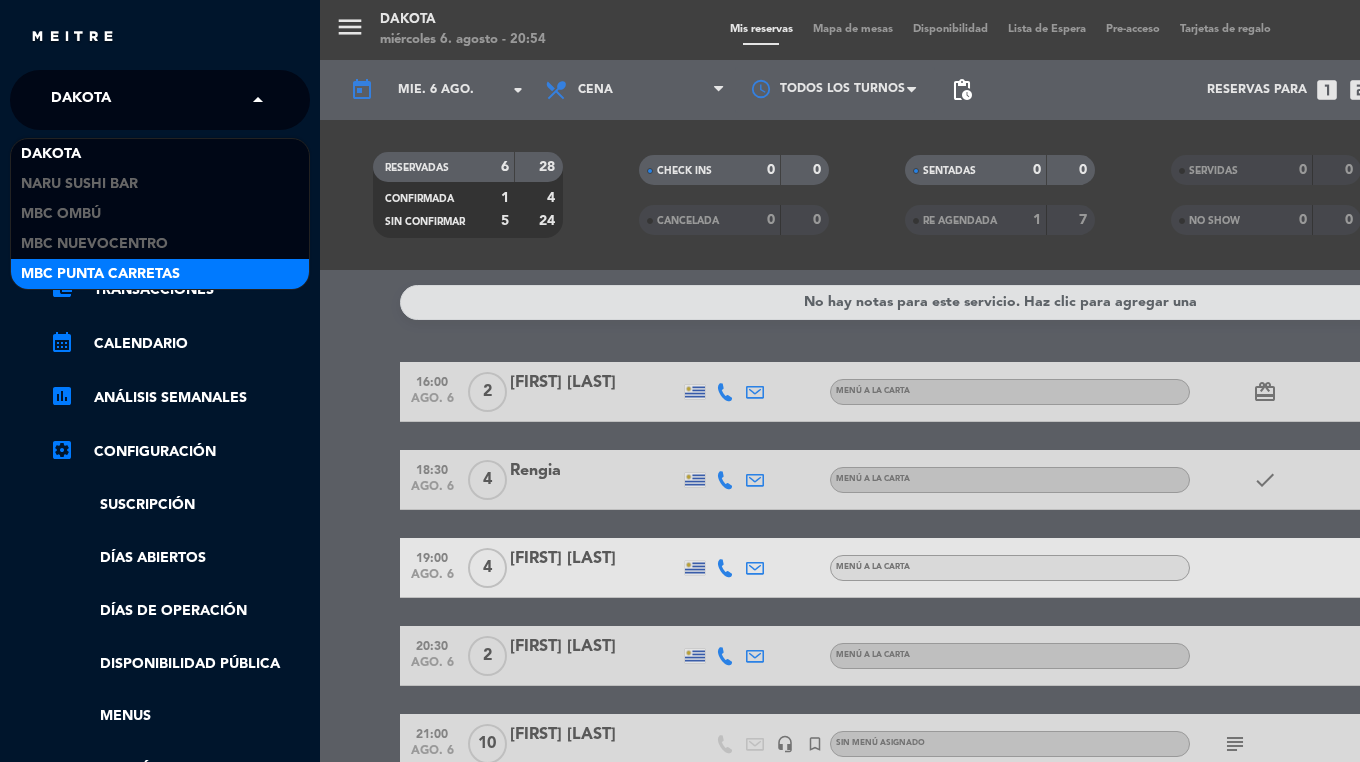 click on "MBC Punta Carretas" at bounding box center (160, 274) 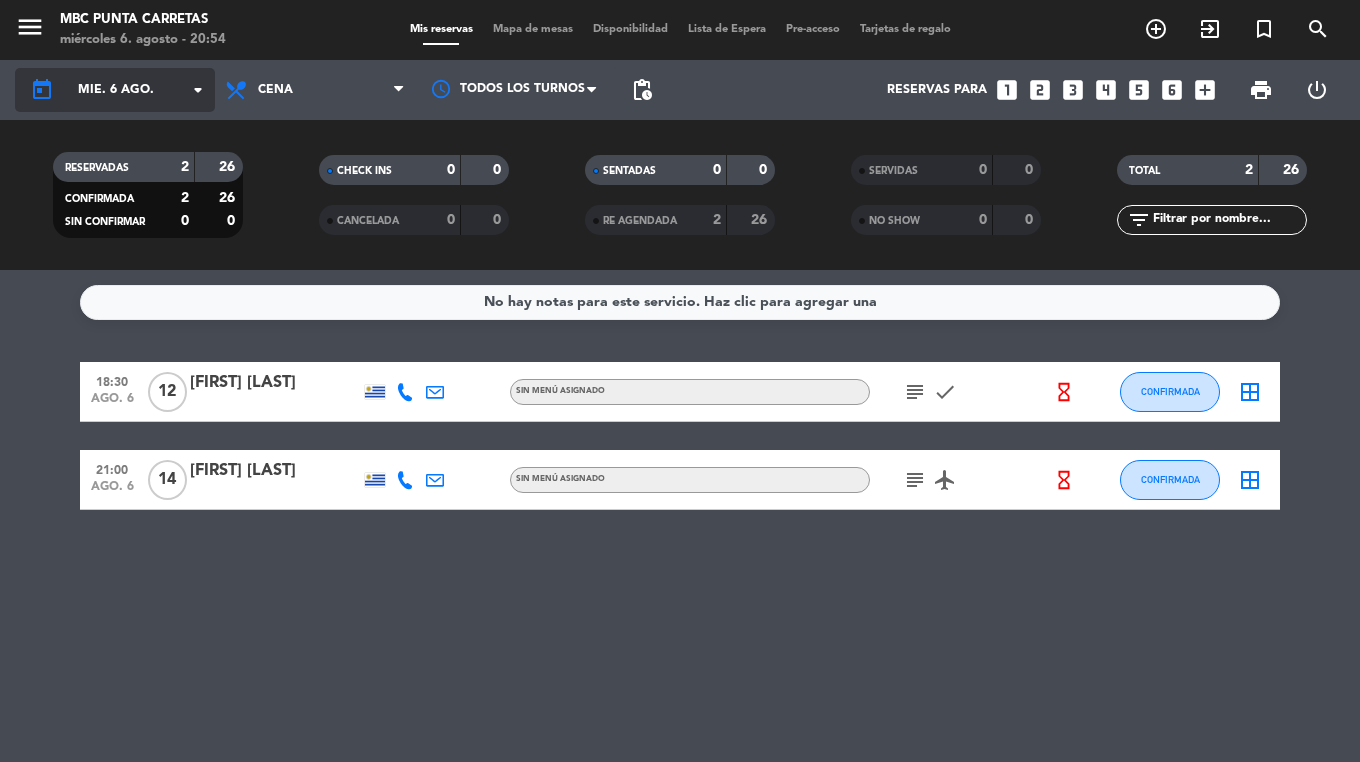click on "mié. 6 ago." 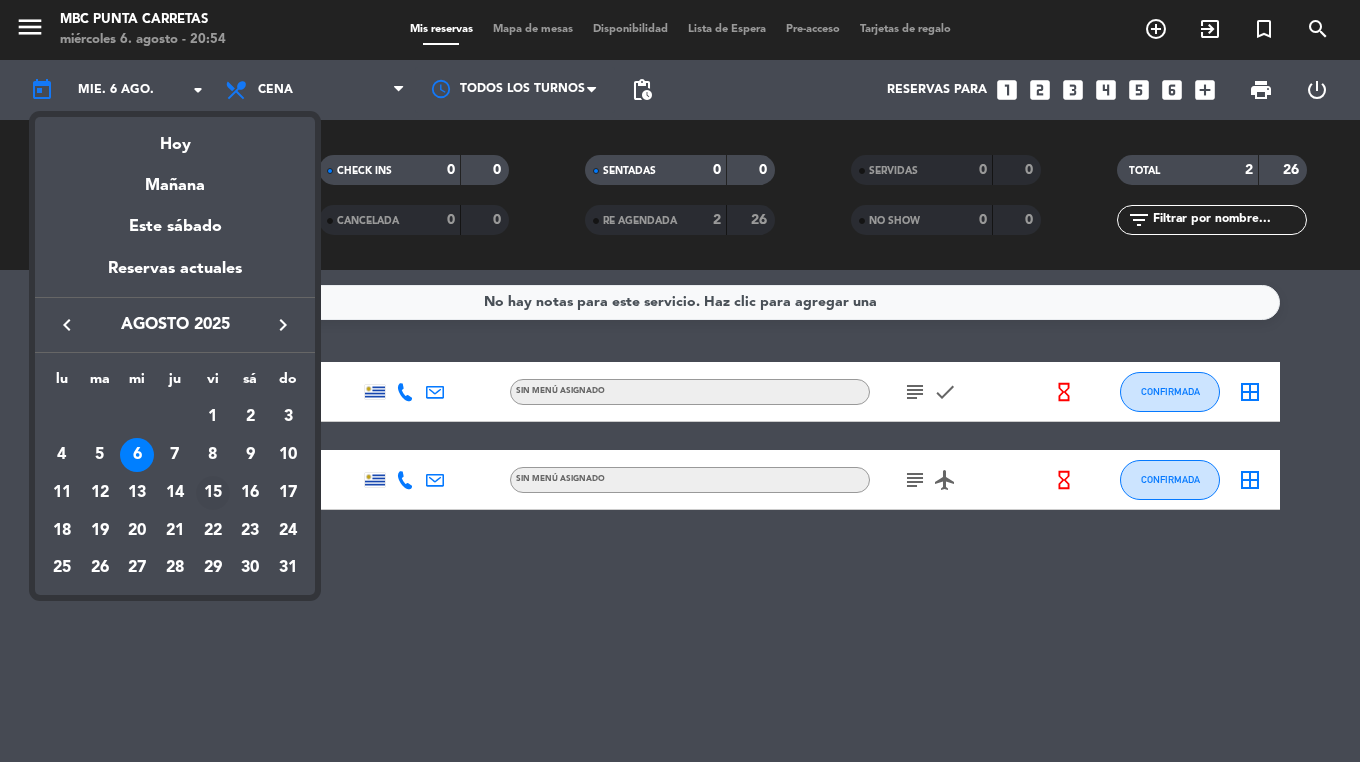 click on "15" at bounding box center [213, 493] 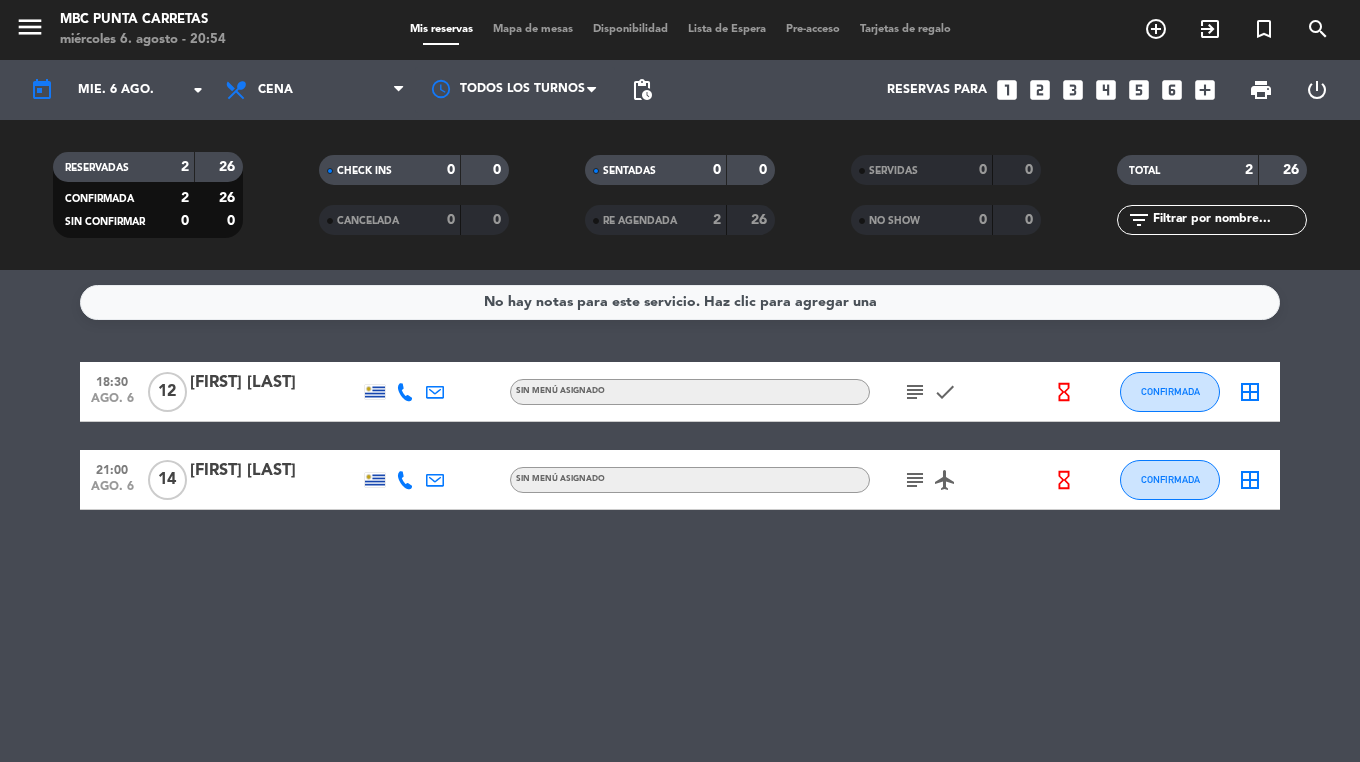 type on "vie. 15 ago." 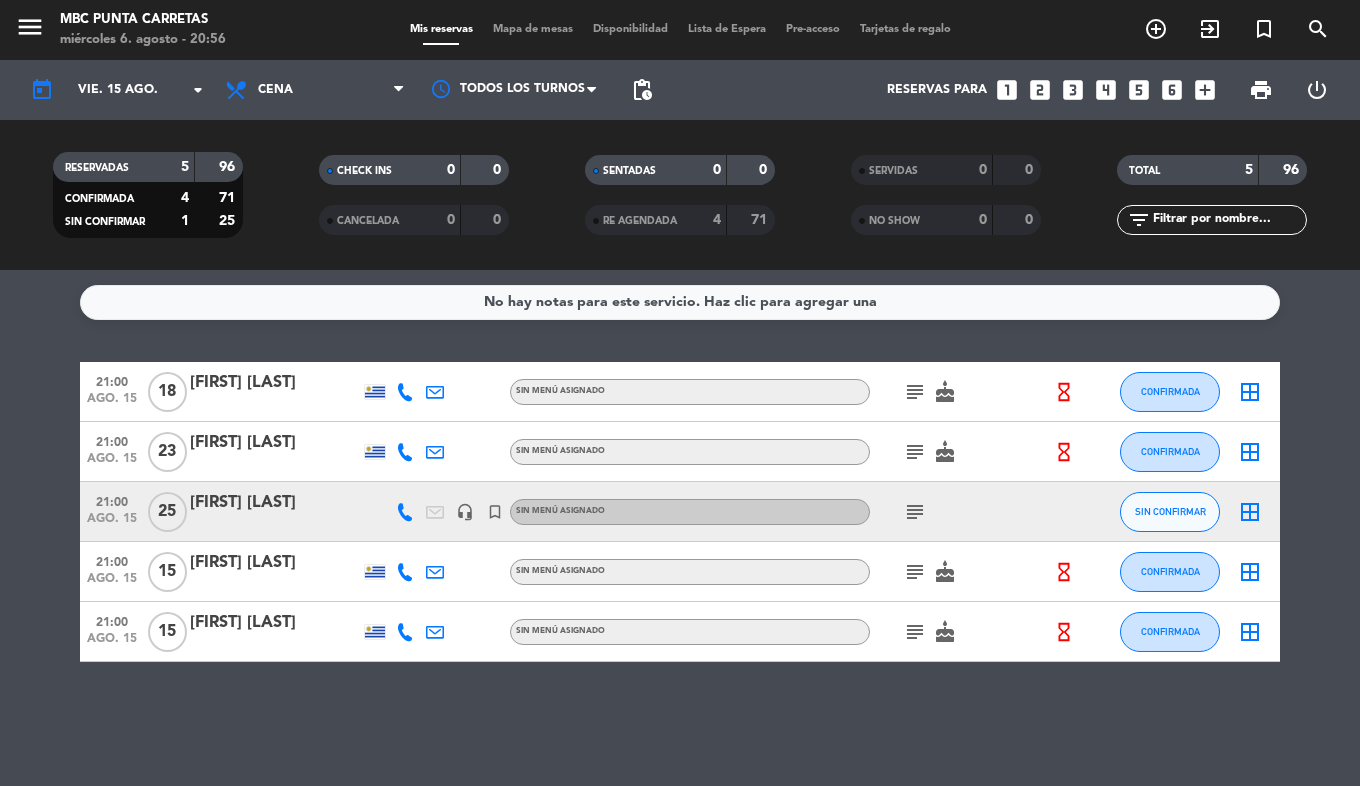 click on "Lista de Espera" at bounding box center [727, 29] 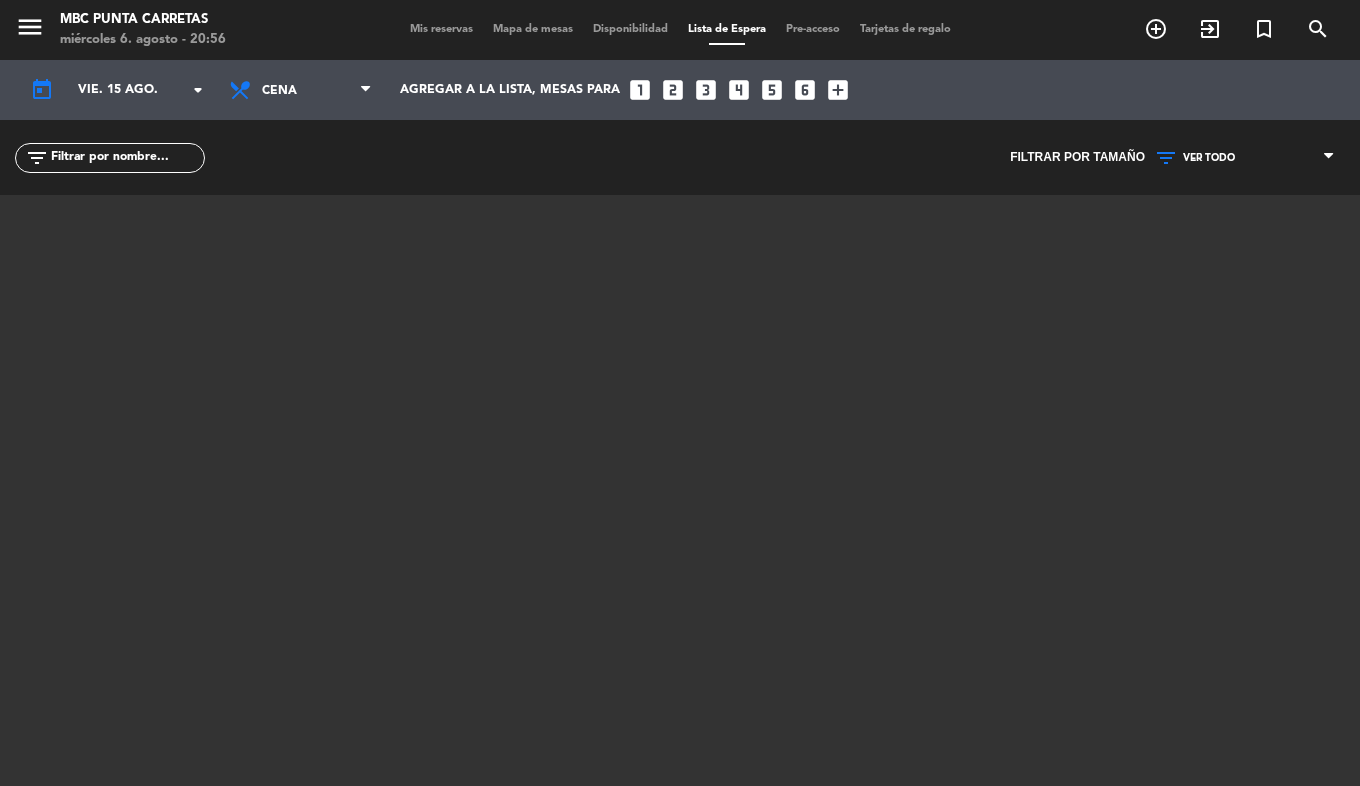 click on "Mis reservas" at bounding box center (441, 29) 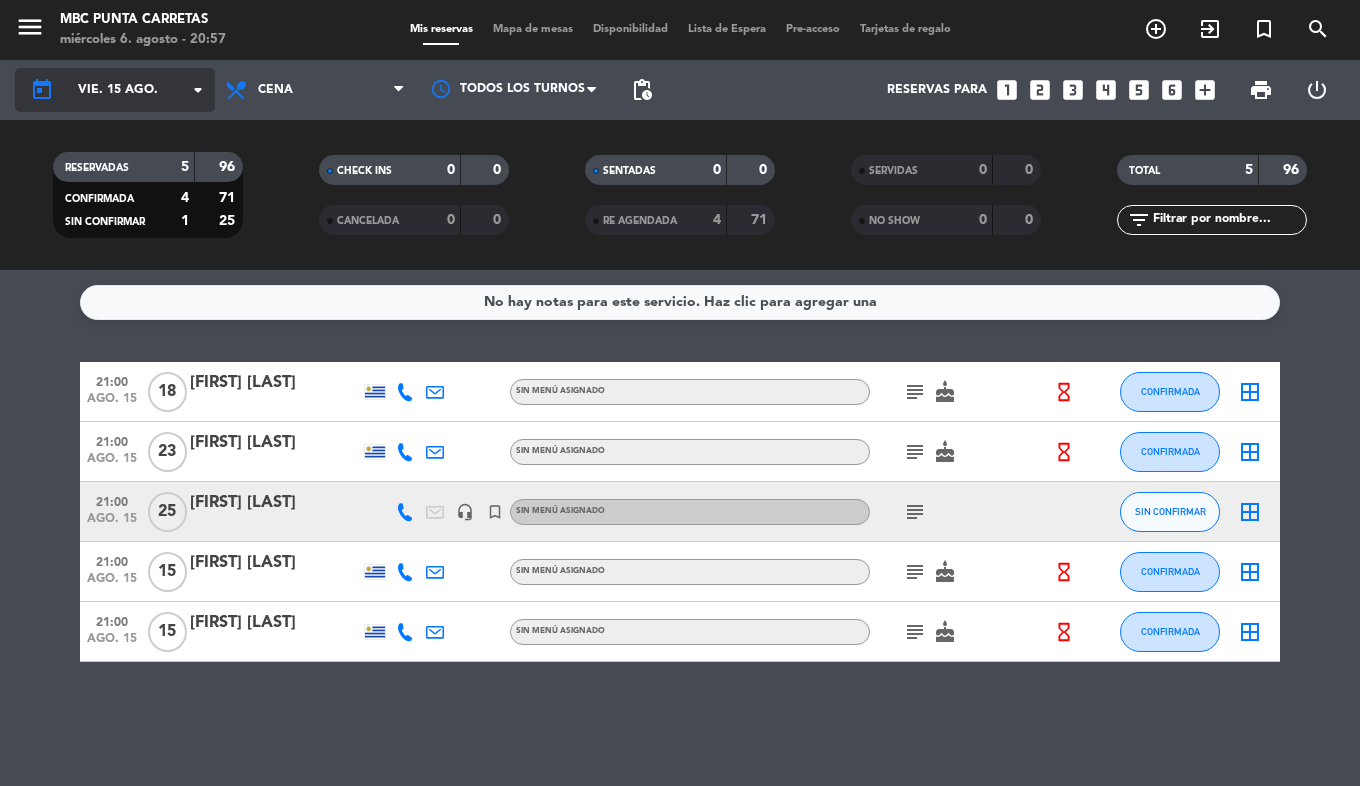 click on "vie. 15 ago." 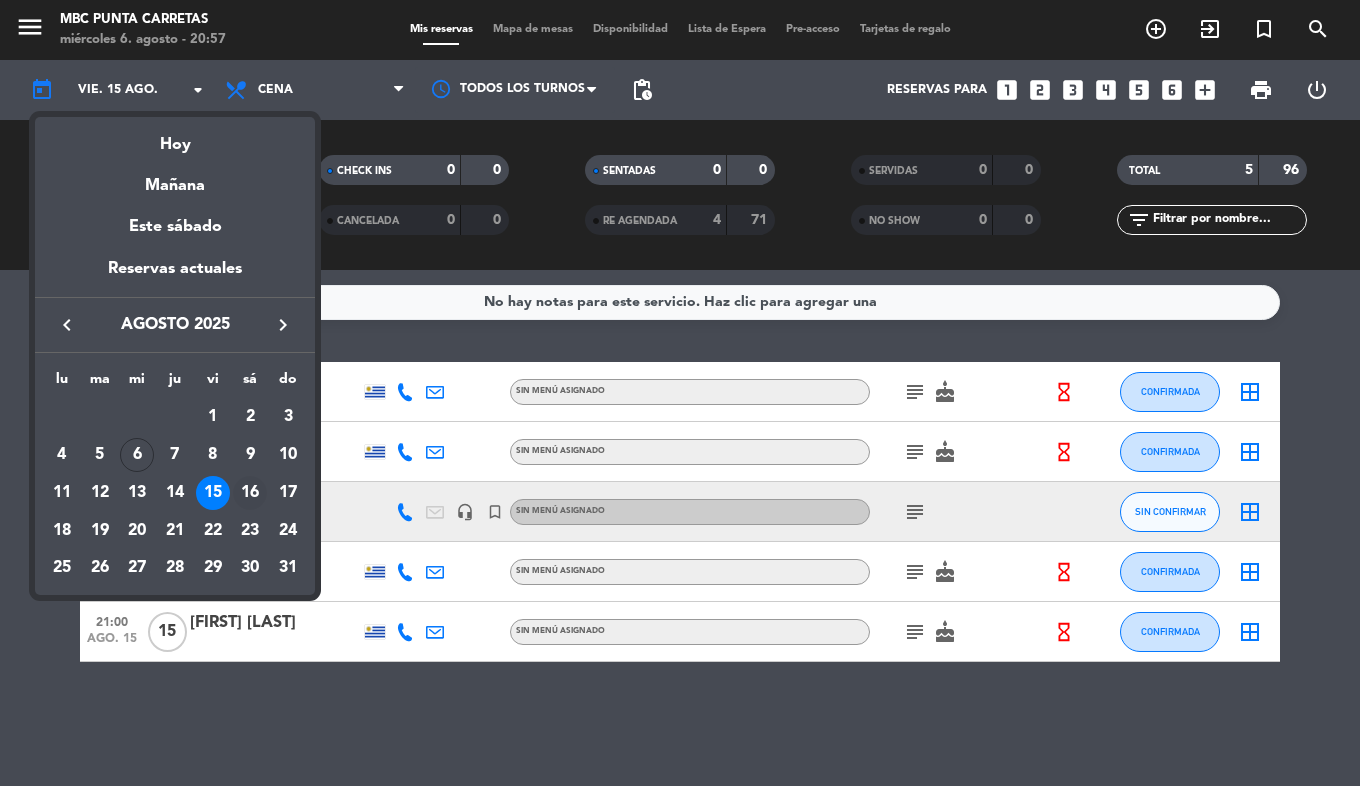 click on "16" at bounding box center (250, 493) 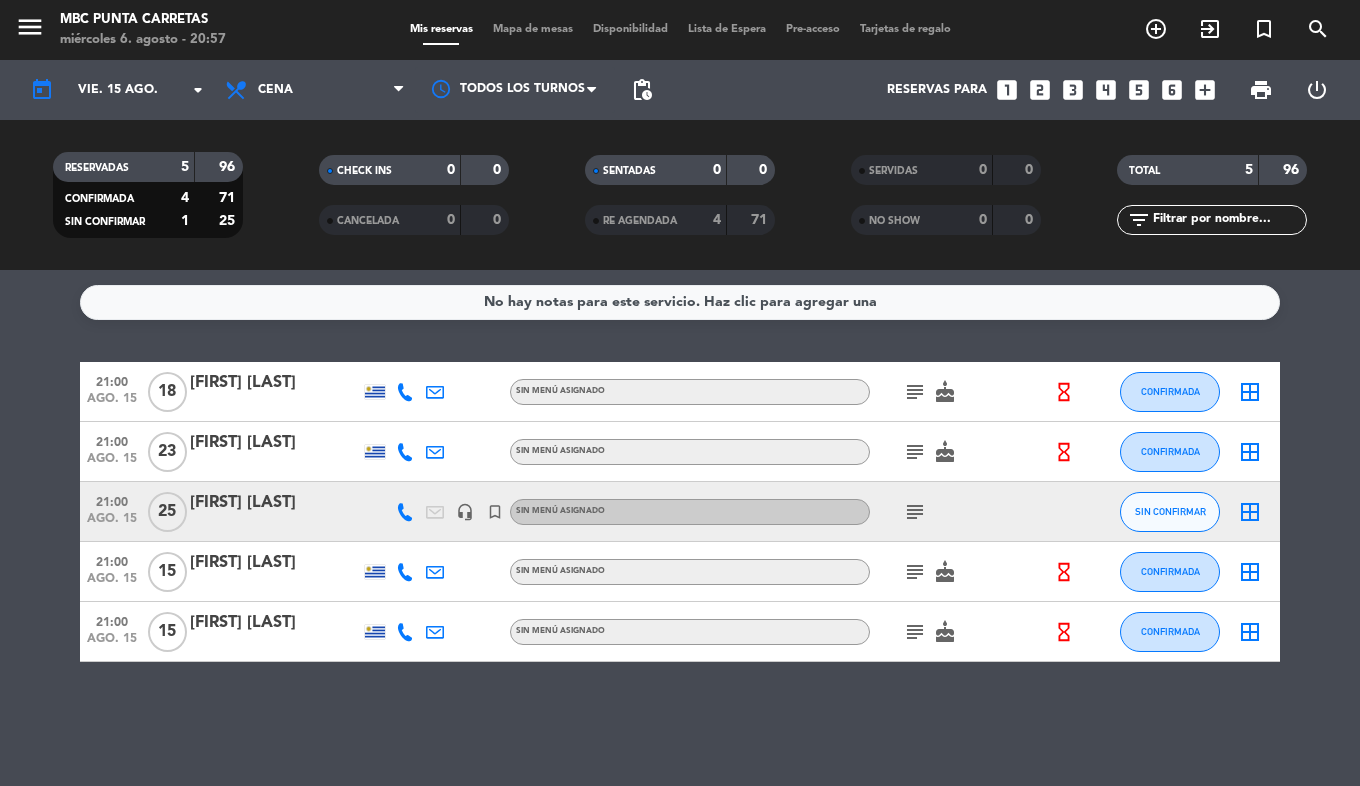 type on "sáb. 16 ago." 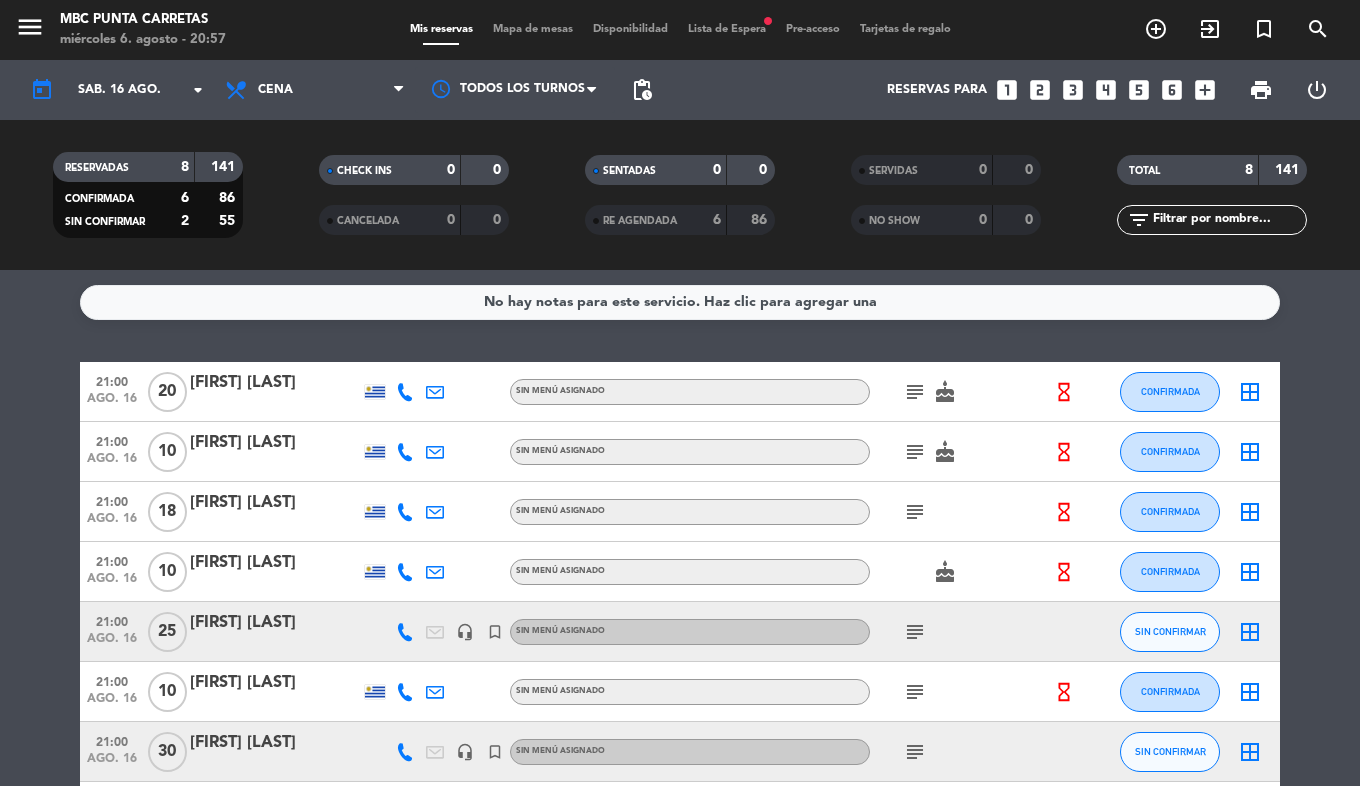 click on "Lista de Espera   fiber_manual_record" at bounding box center [727, 29] 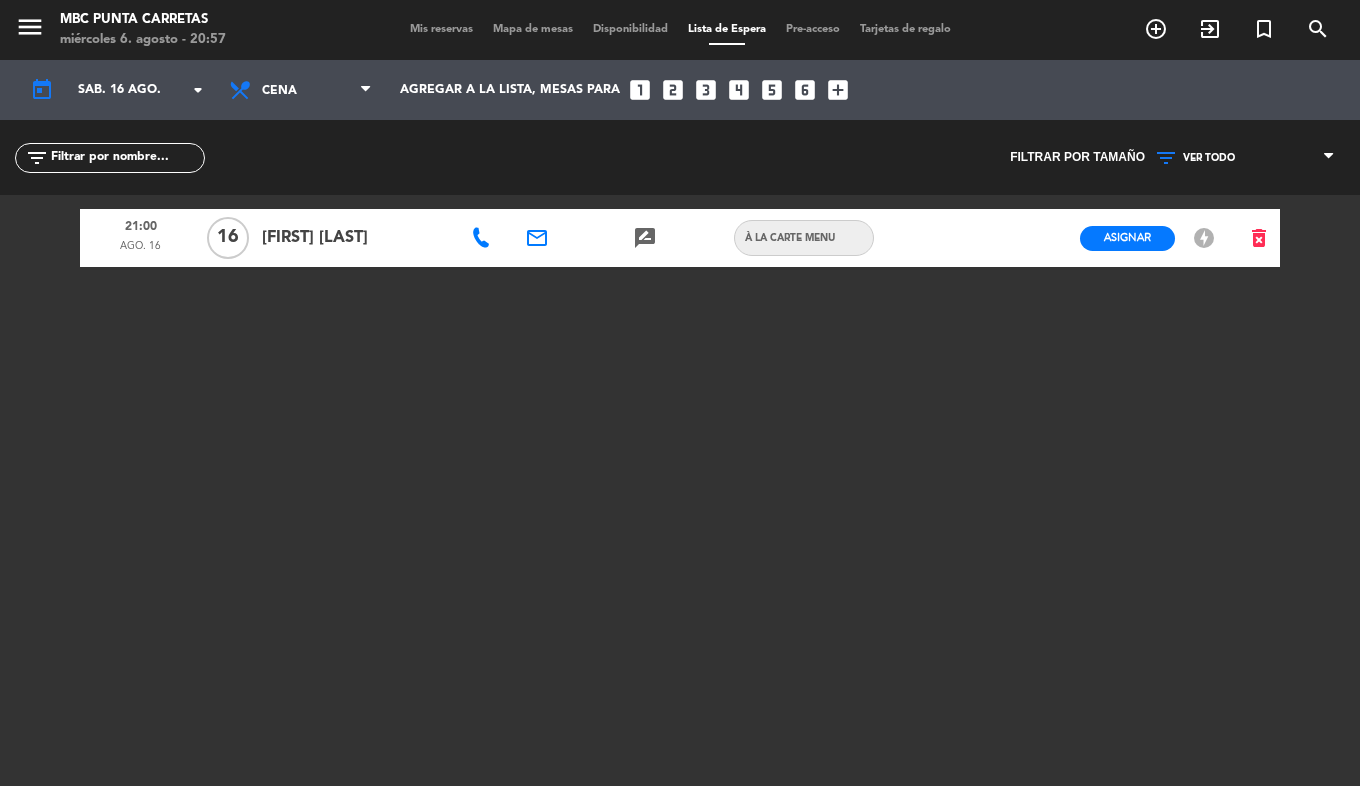click on "Mis reservas" at bounding box center [441, 29] 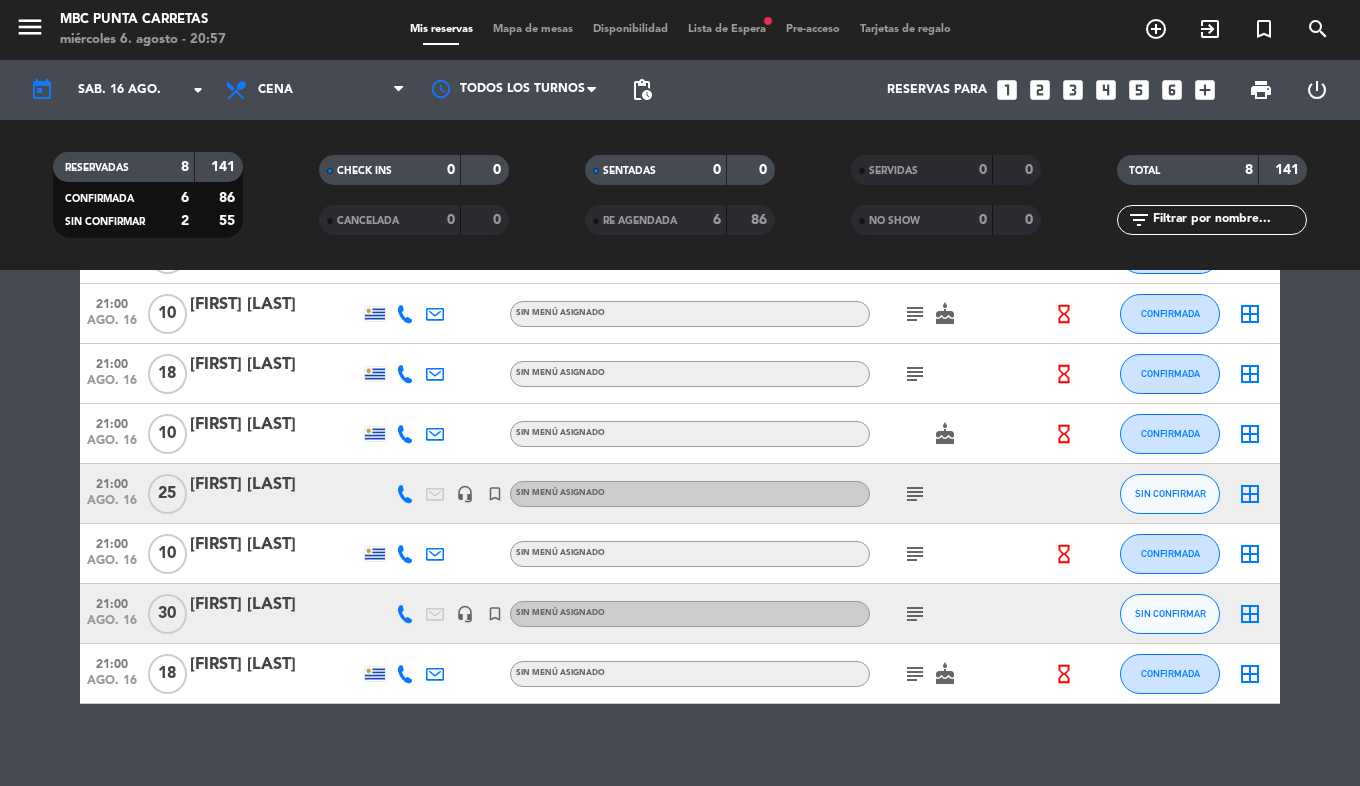 scroll, scrollTop: 156, scrollLeft: 0, axis: vertical 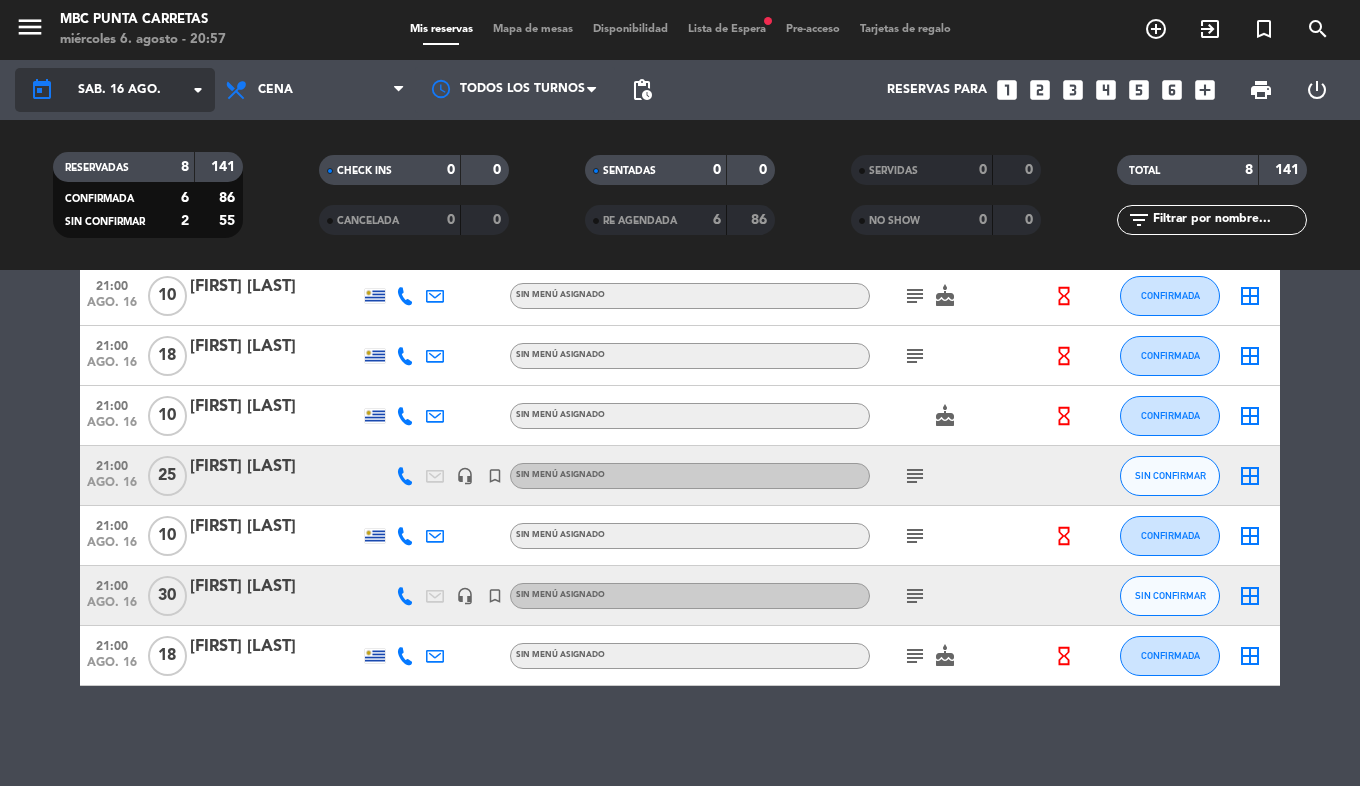 click on "today" 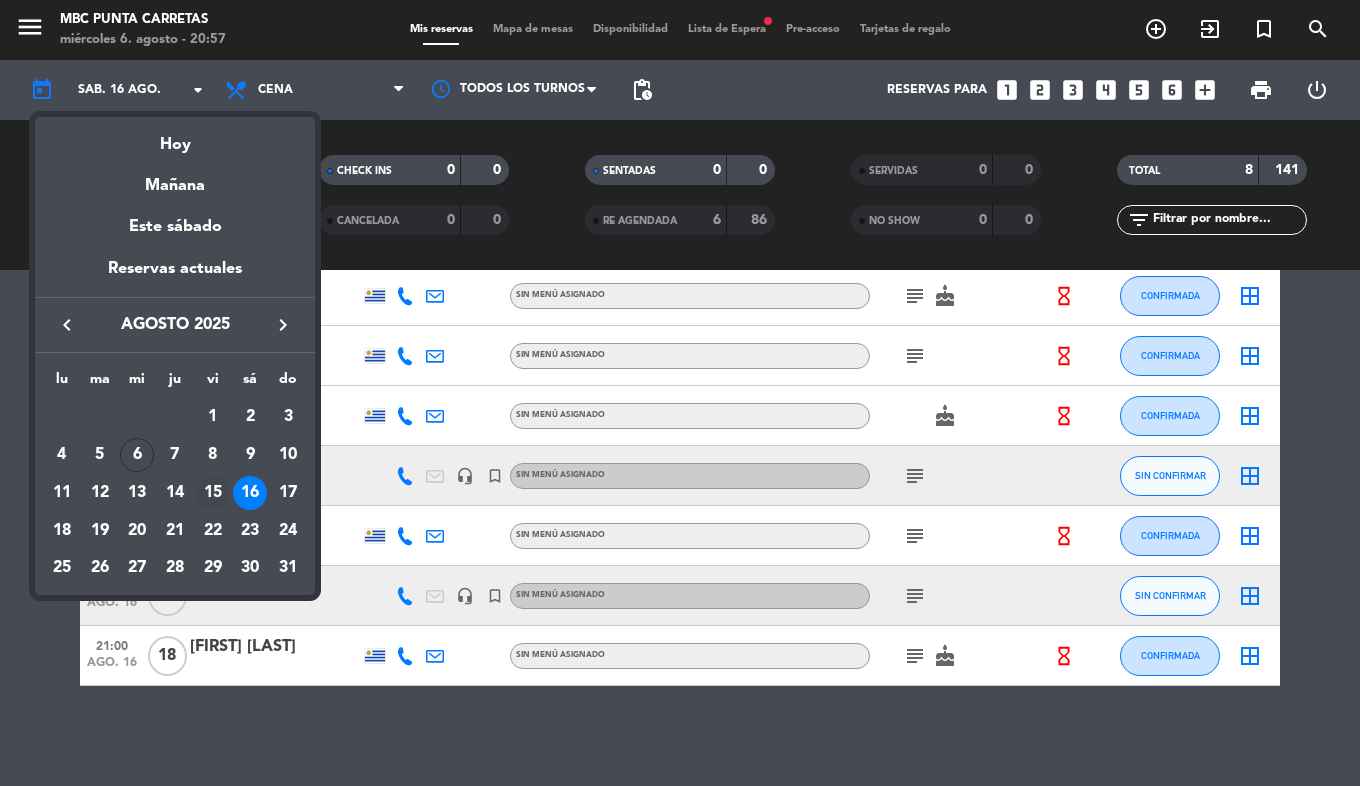 click on "15" at bounding box center (213, 493) 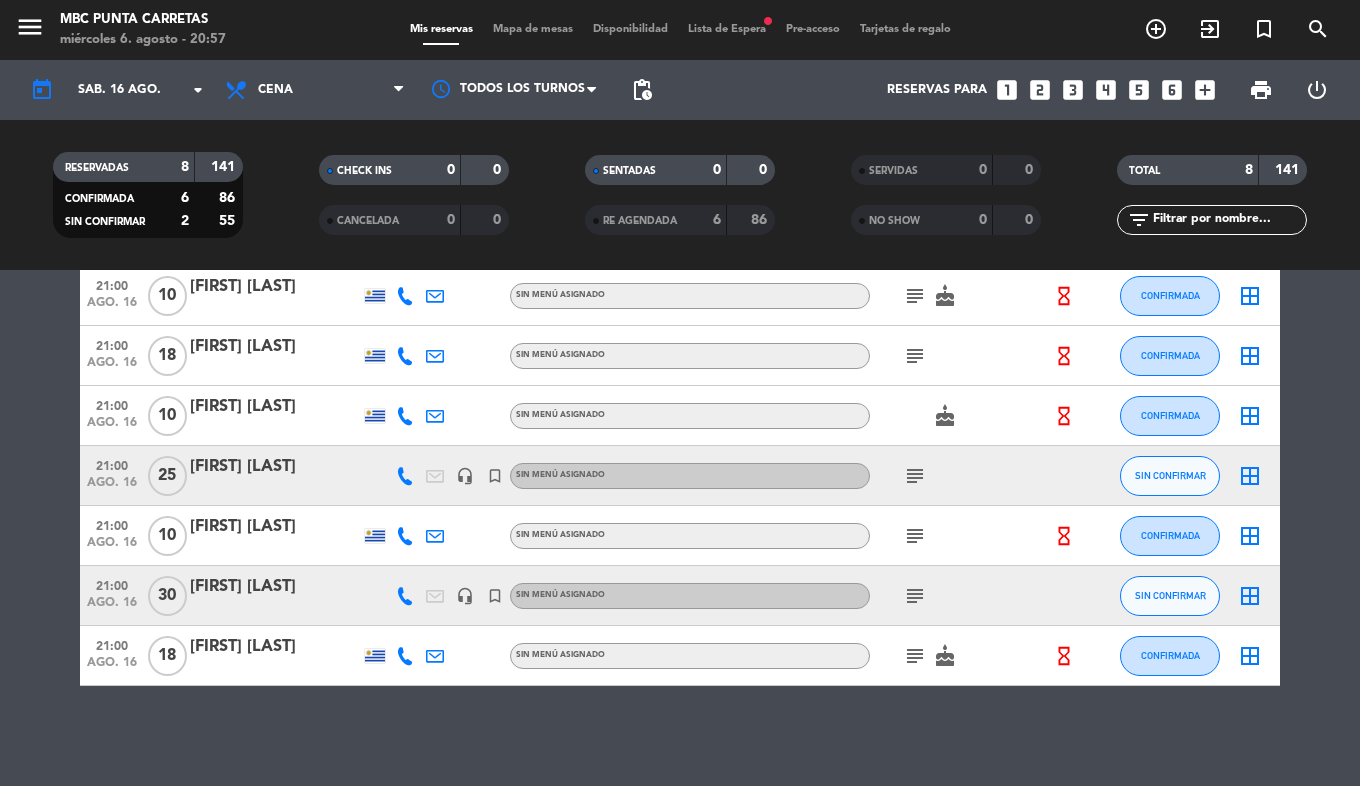 type on "vie. 15 ago." 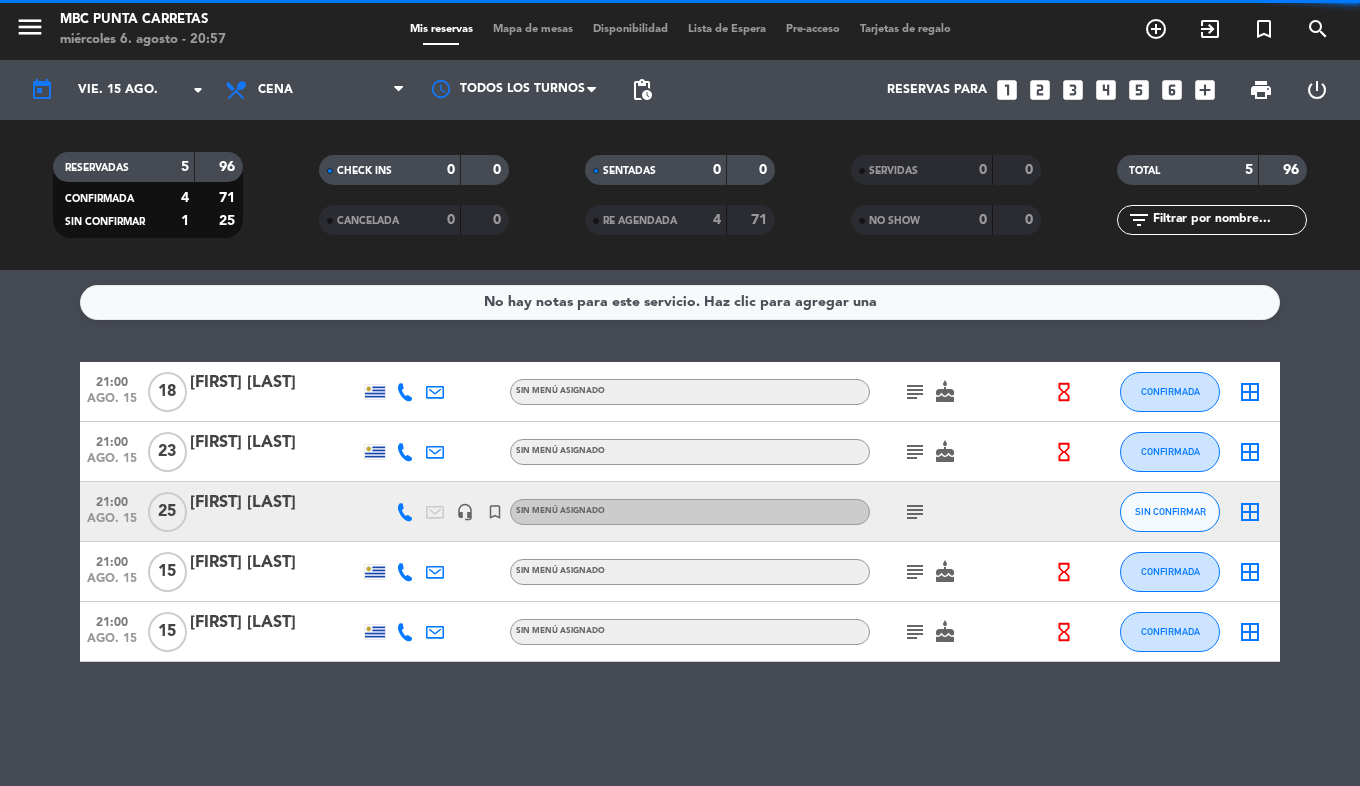 scroll, scrollTop: 0, scrollLeft: 0, axis: both 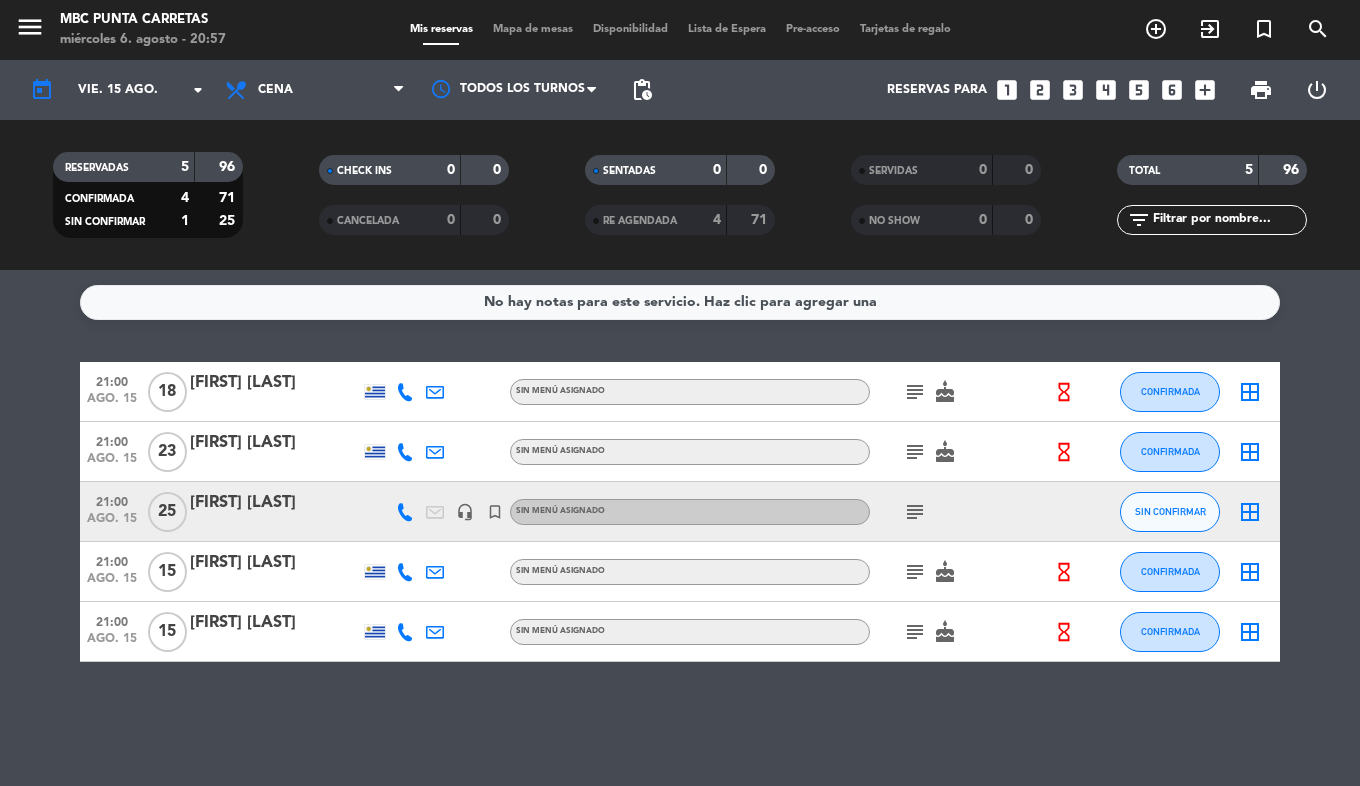 click on "Lista de Espera" at bounding box center (727, 29) 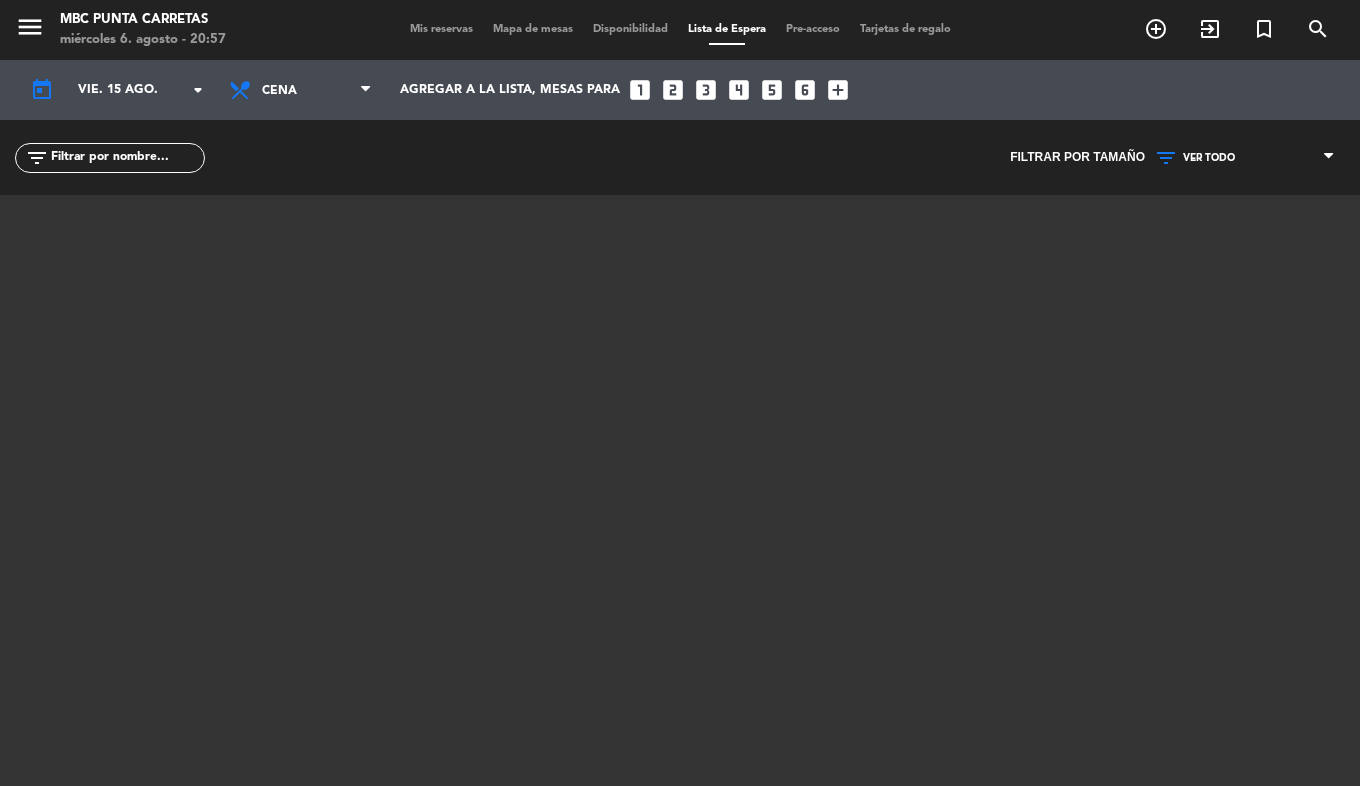 click on "Mis reservas" at bounding box center (441, 29) 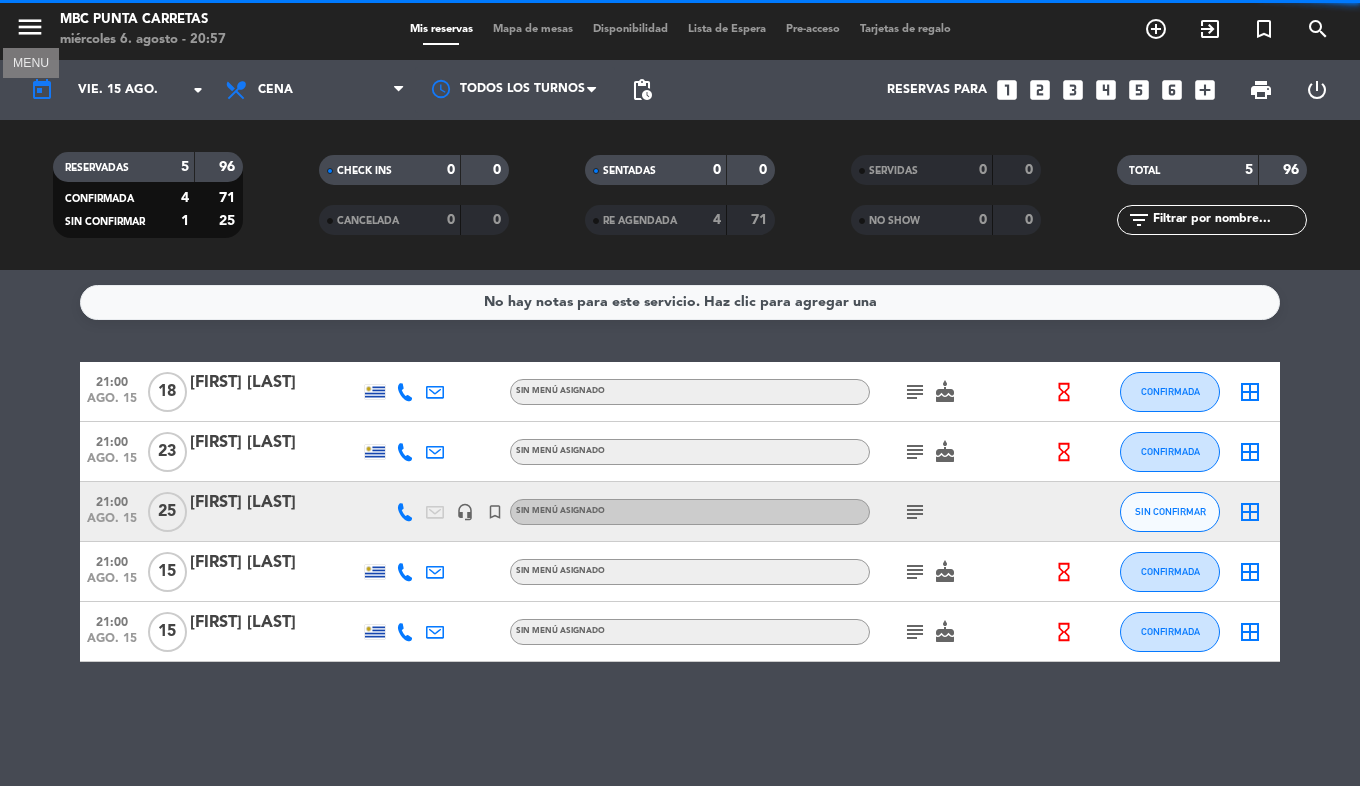 click on "menu" at bounding box center (30, 27) 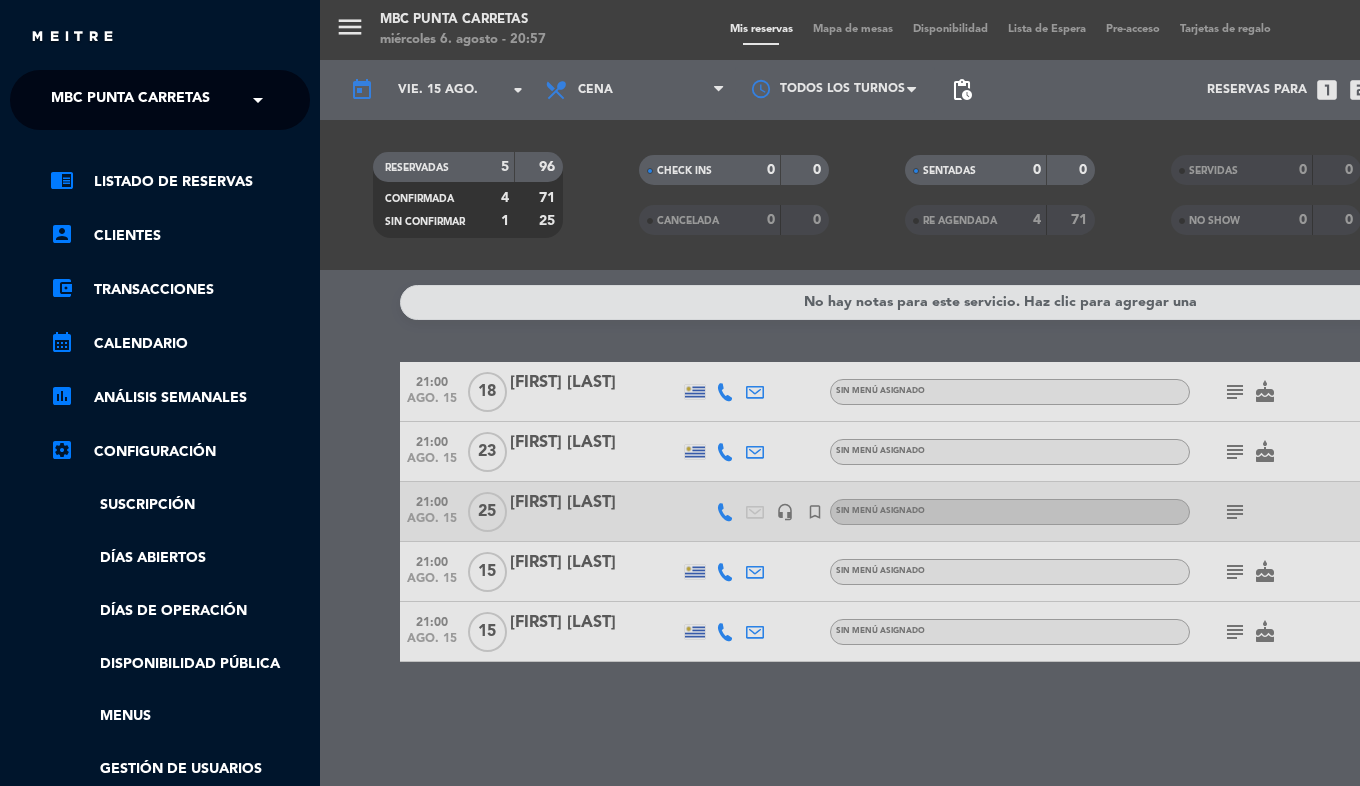 click on "MBC Punta Carretas" 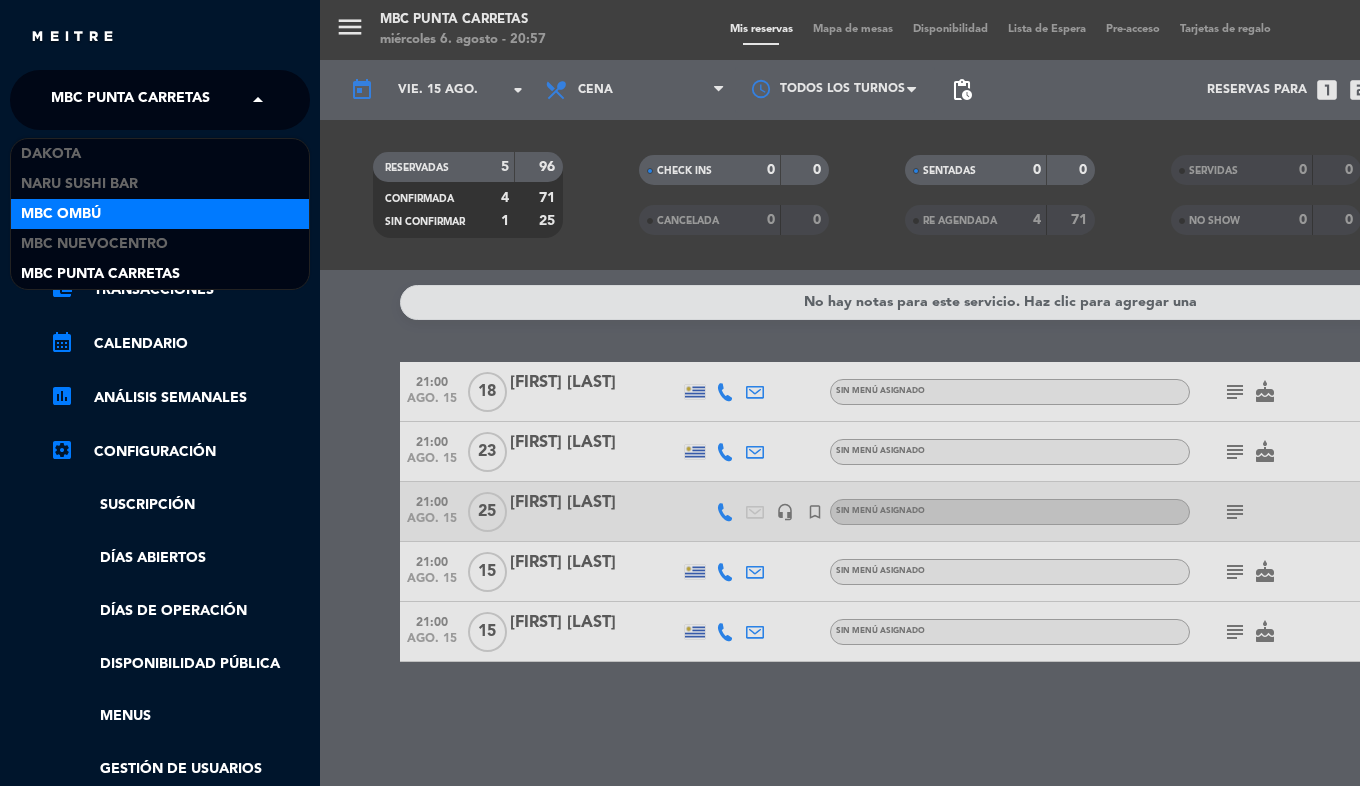 click on "MBC Ombú" at bounding box center [160, 214] 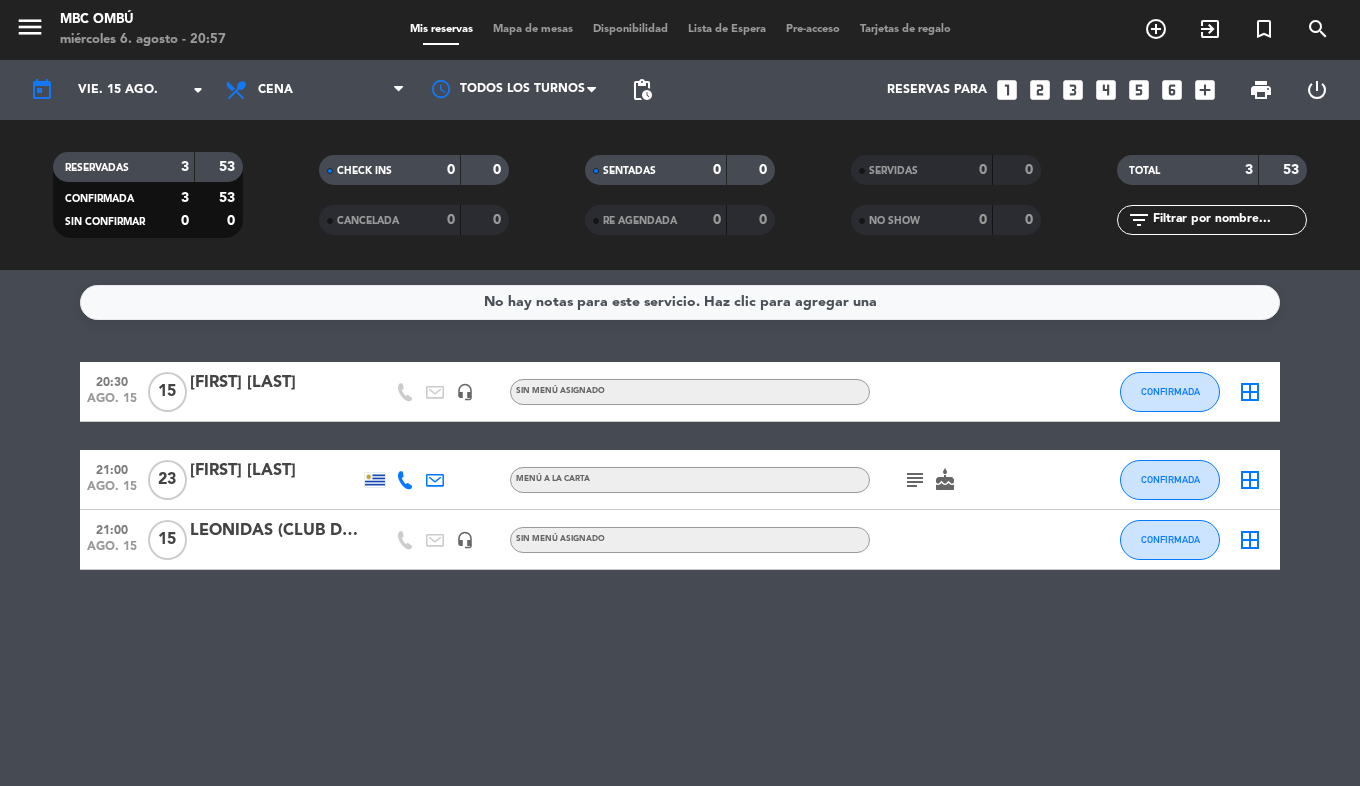 click on "Mis reservas   Mapa de mesas   Disponibilidad   Lista de Espera   Pre-acceso   Tarjetas de regalo" at bounding box center (680, 30) 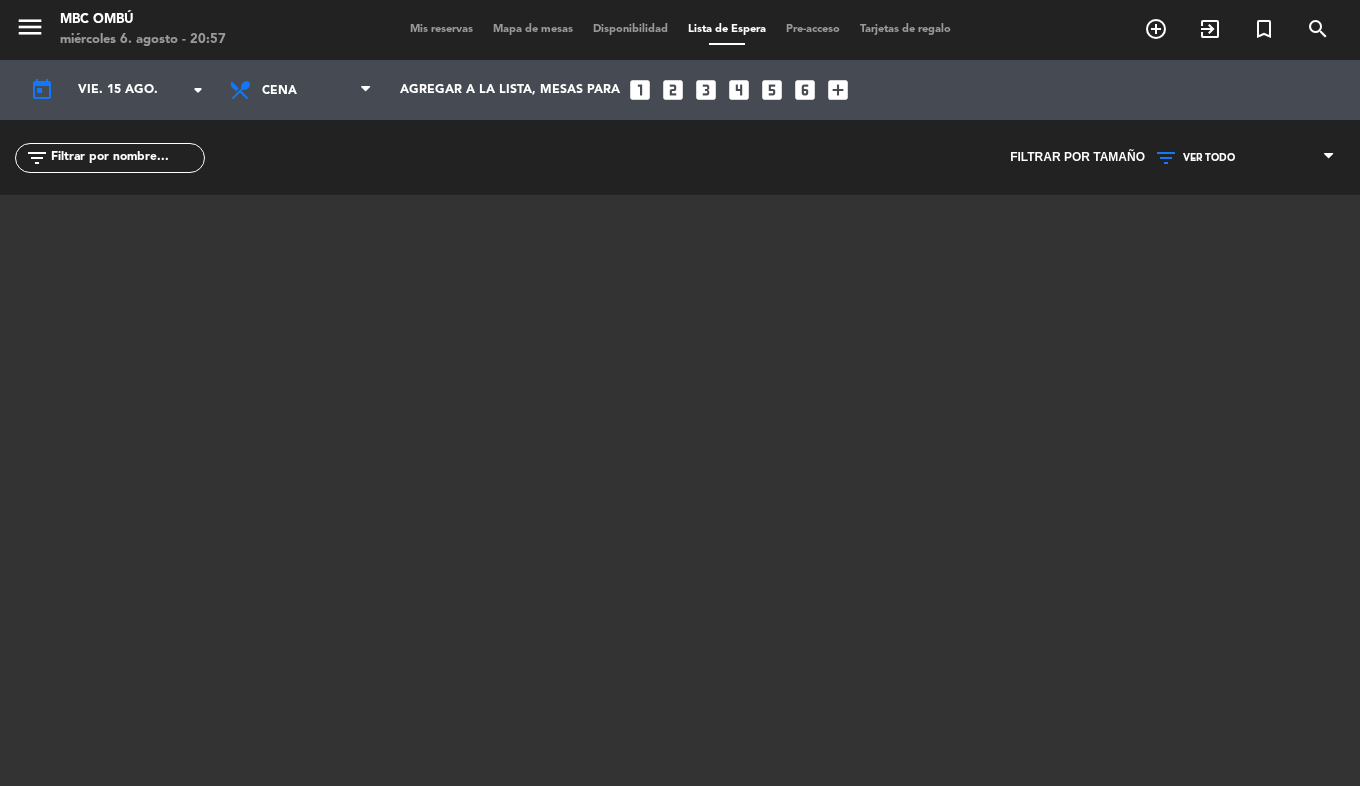 click on "Mis reservas" at bounding box center (441, 29) 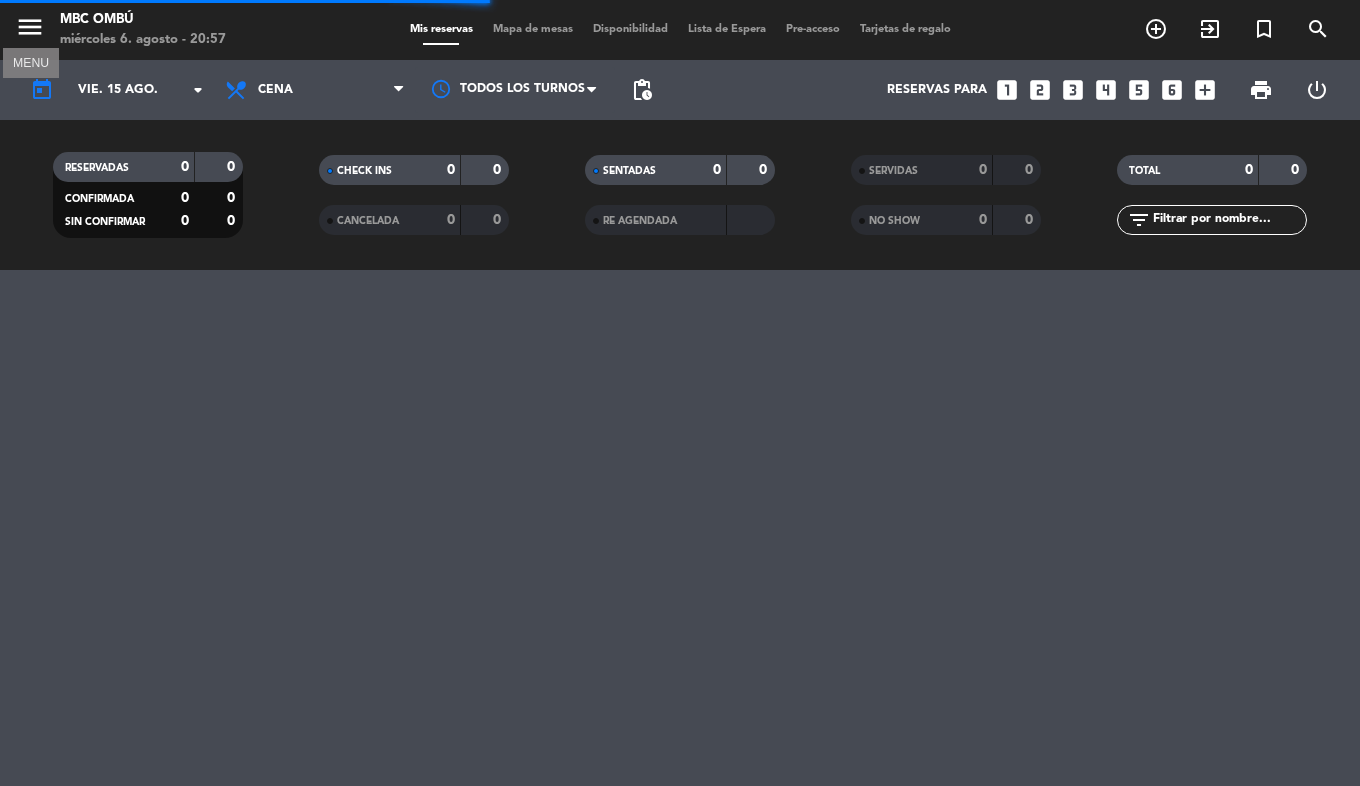 click on "menu" at bounding box center [30, 27] 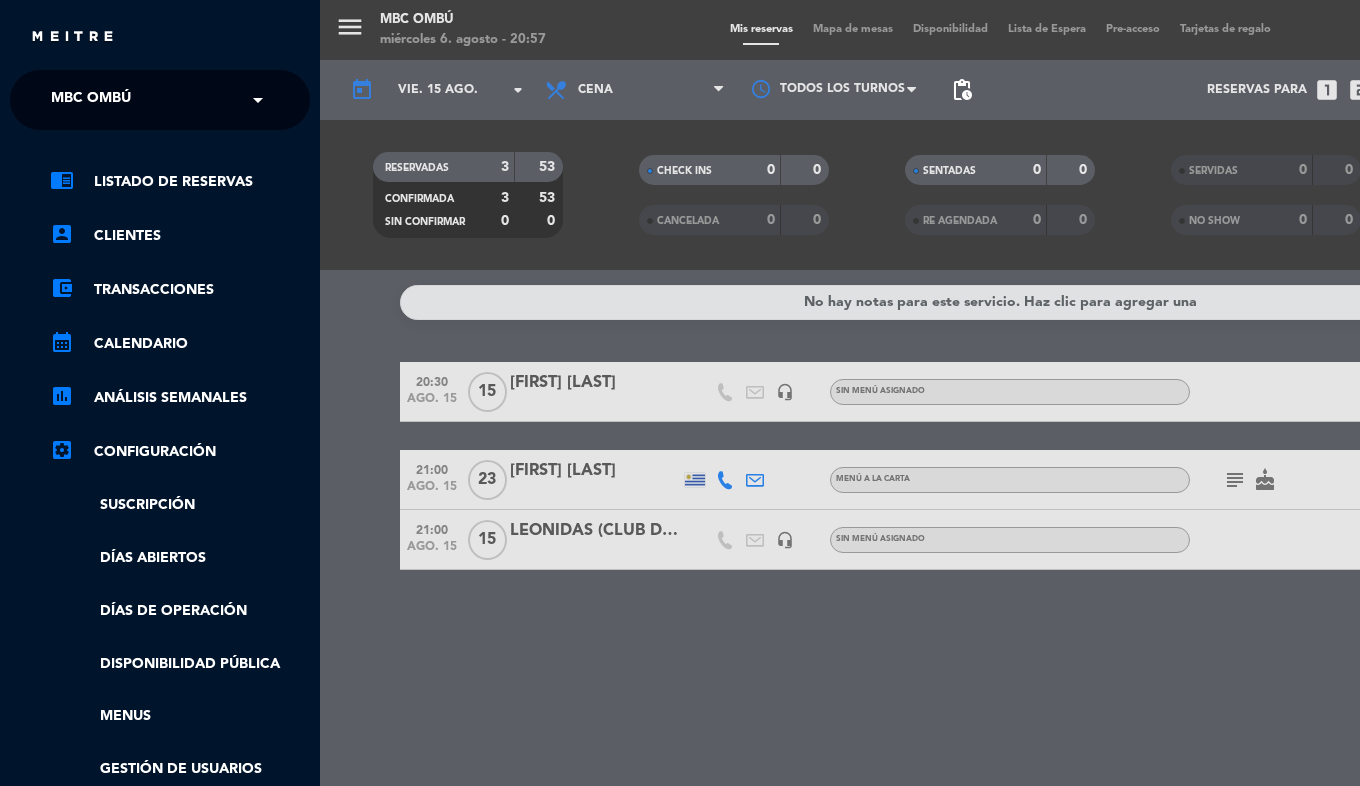 click on "MBC Ombú" 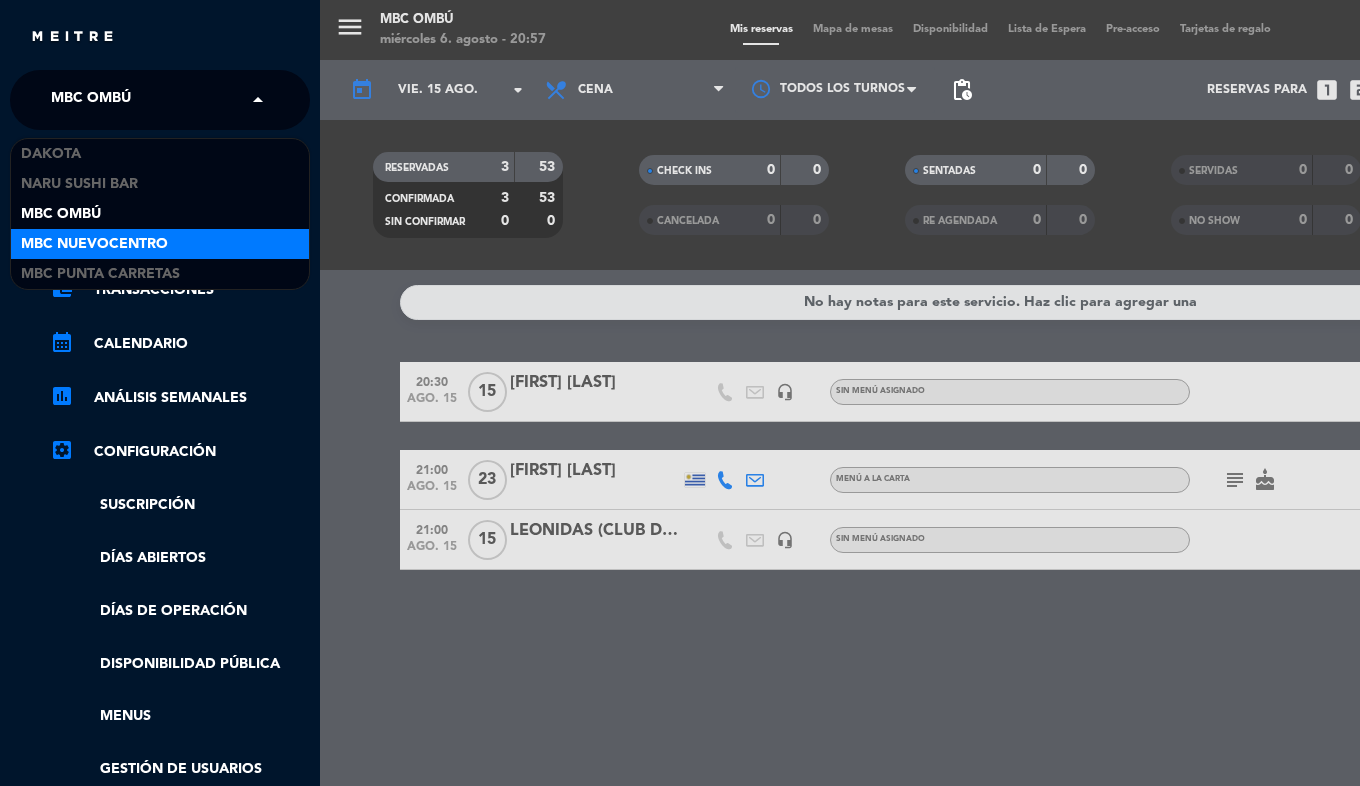 click on "MBC Nuevocentro" at bounding box center [94, 244] 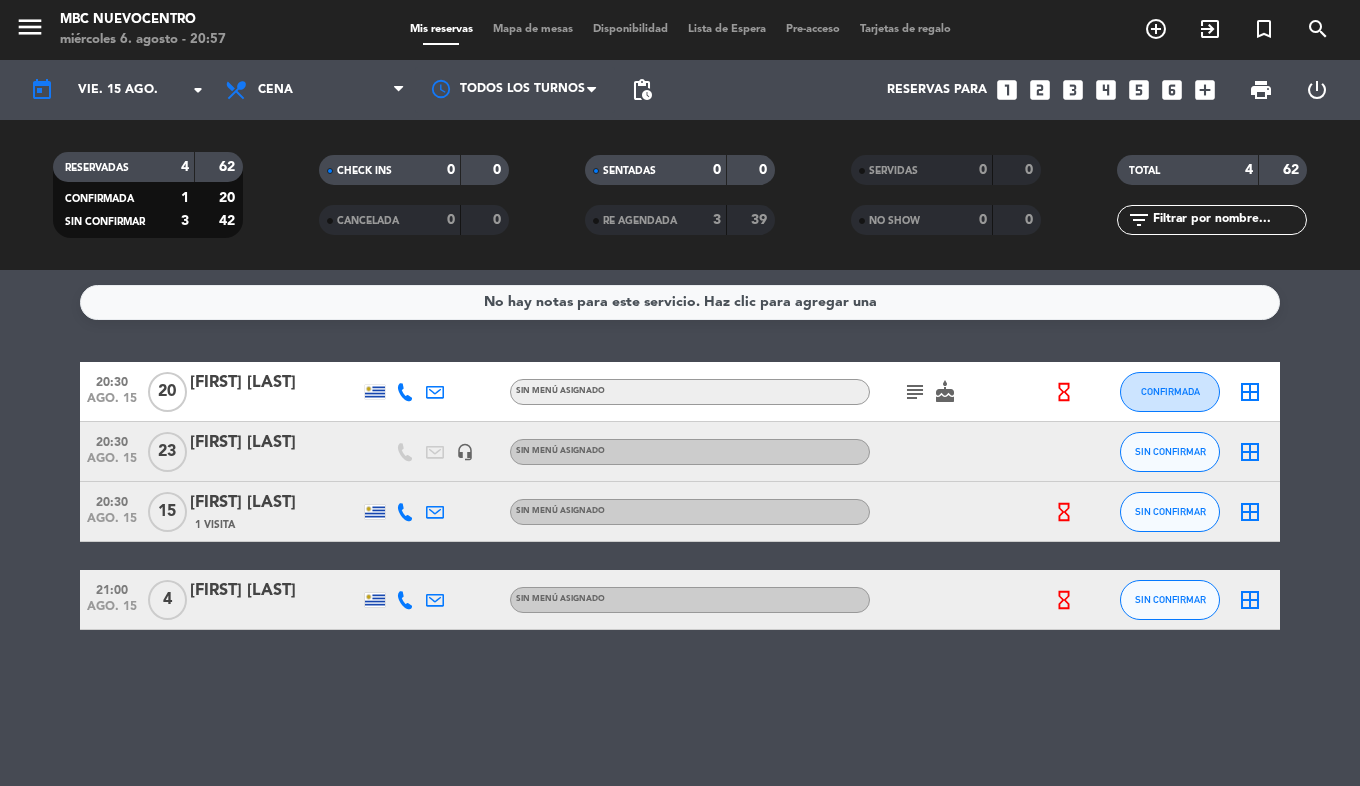 click on "Lista de Espera" at bounding box center [727, 29] 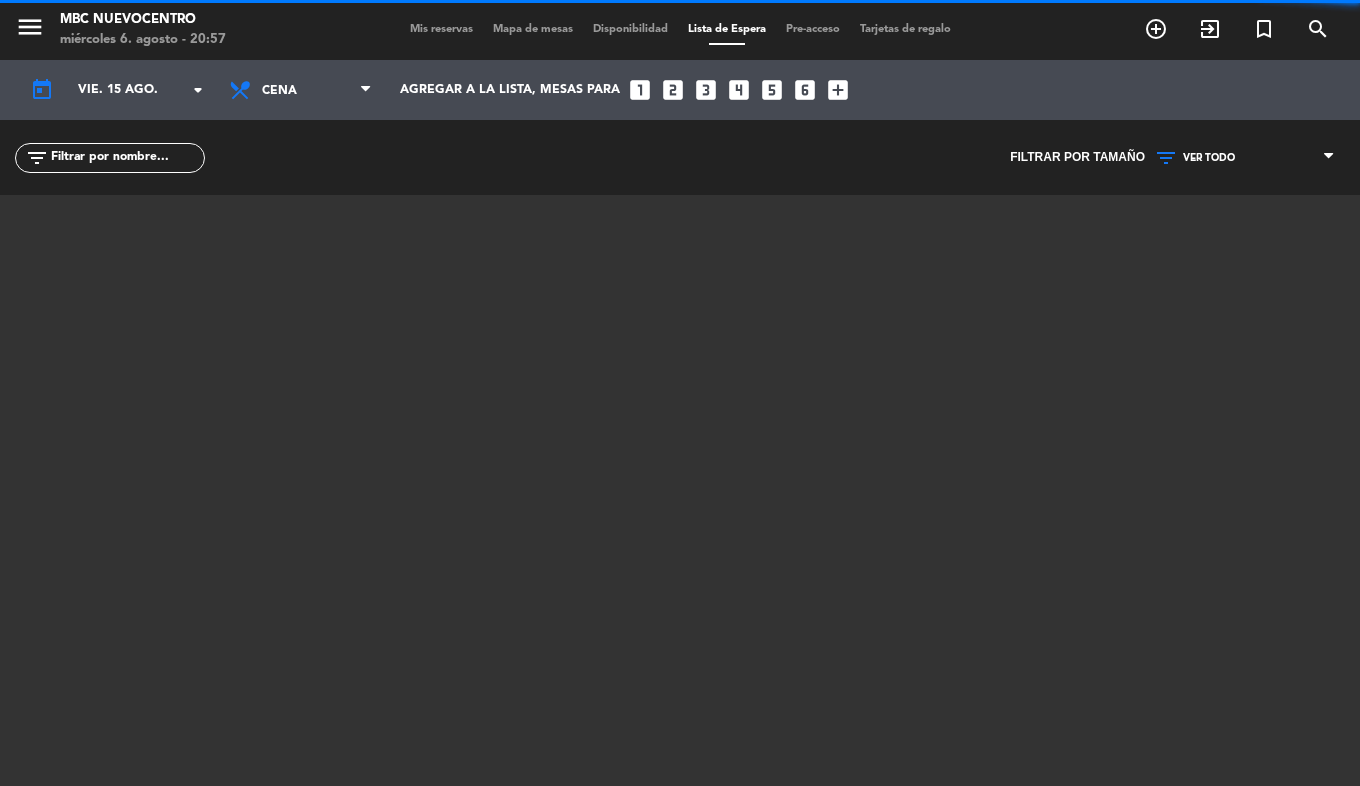 click on "Mis reservas" at bounding box center (441, 29) 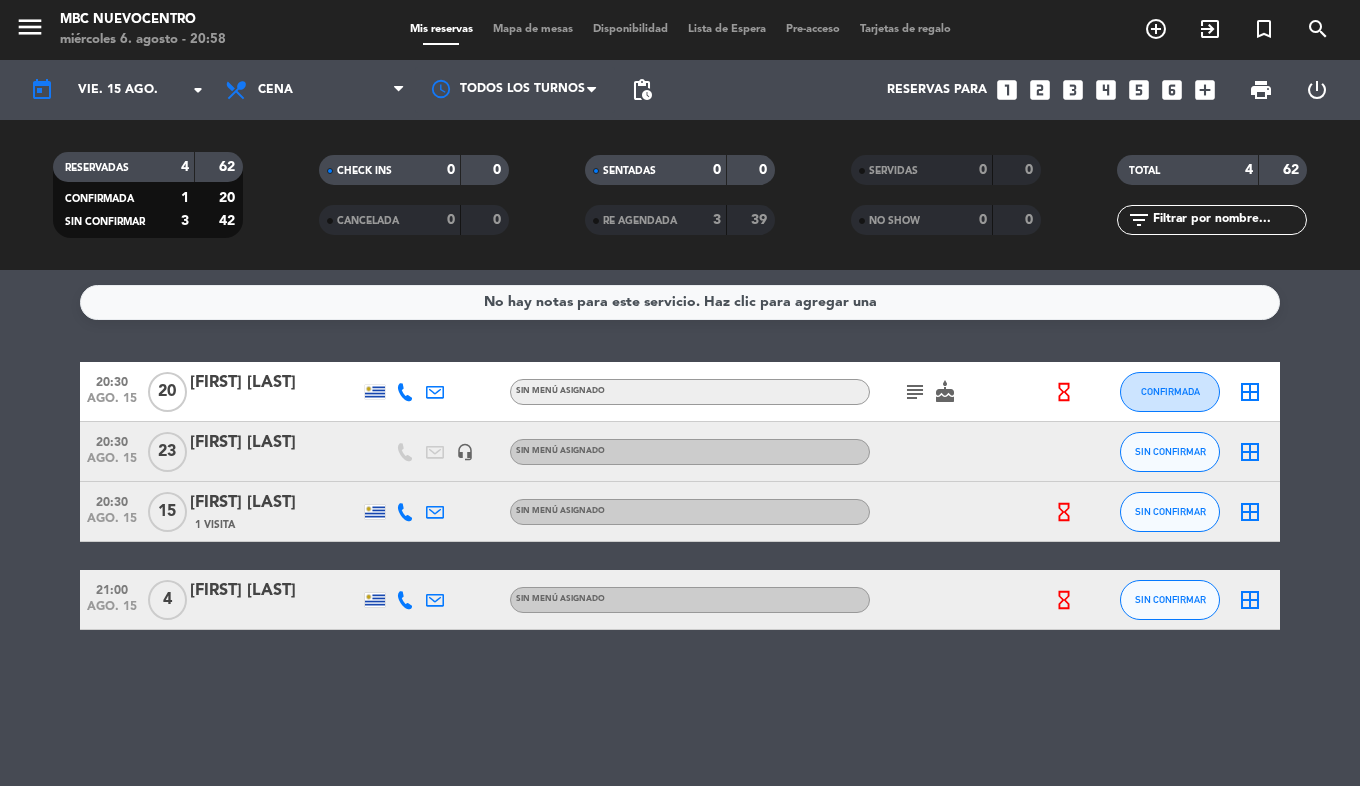 click on "menu MBC Nuevocentro miércoles 6. agosto - 20:58" 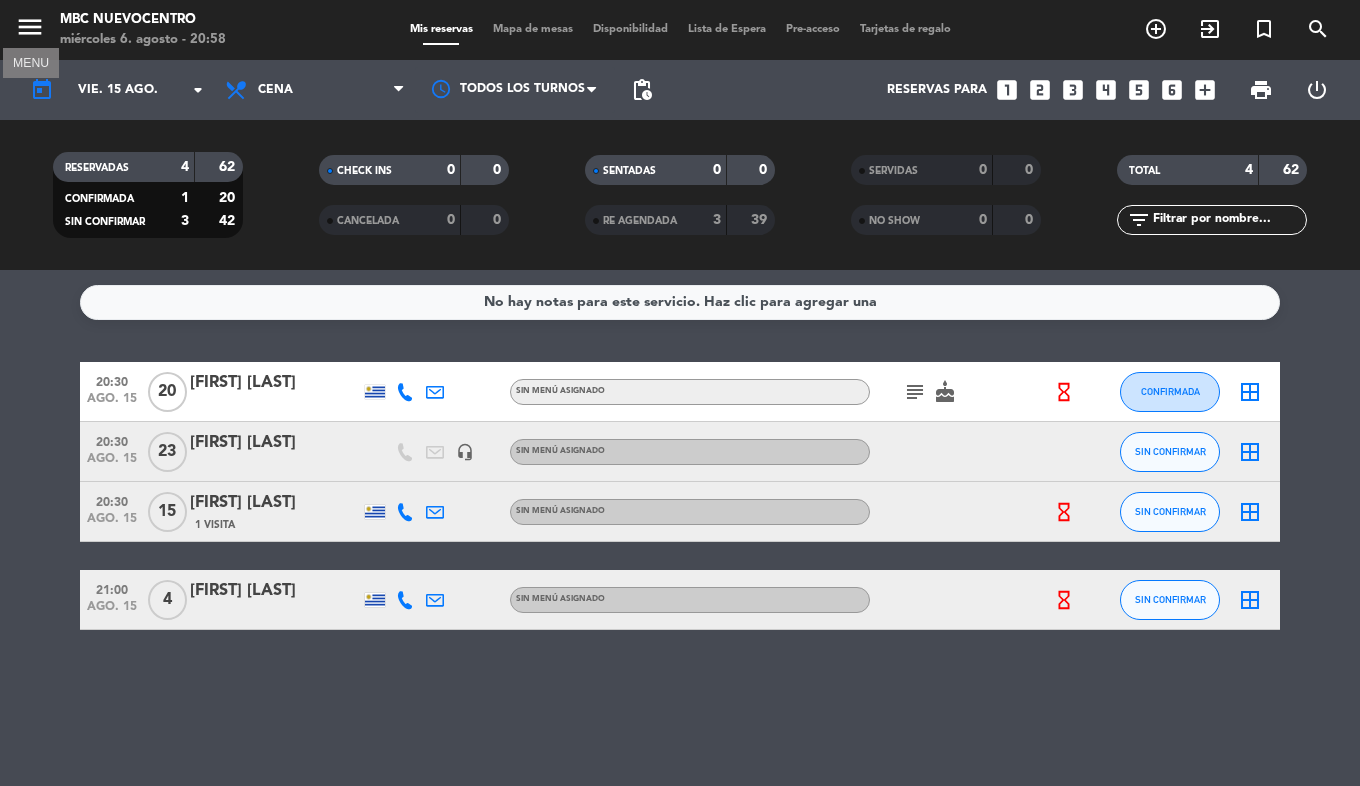click on "menu" at bounding box center [30, 27] 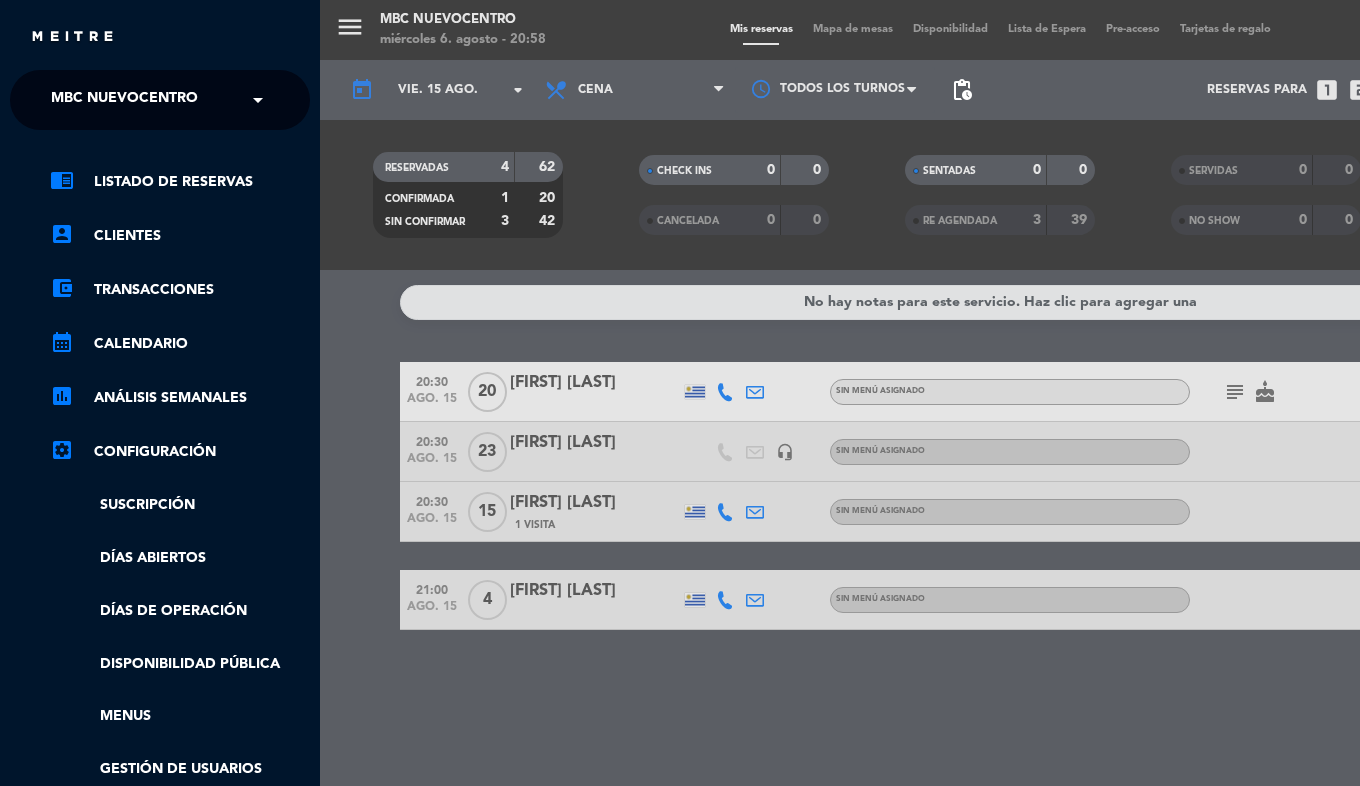 click on "MBC Nuevocentro" 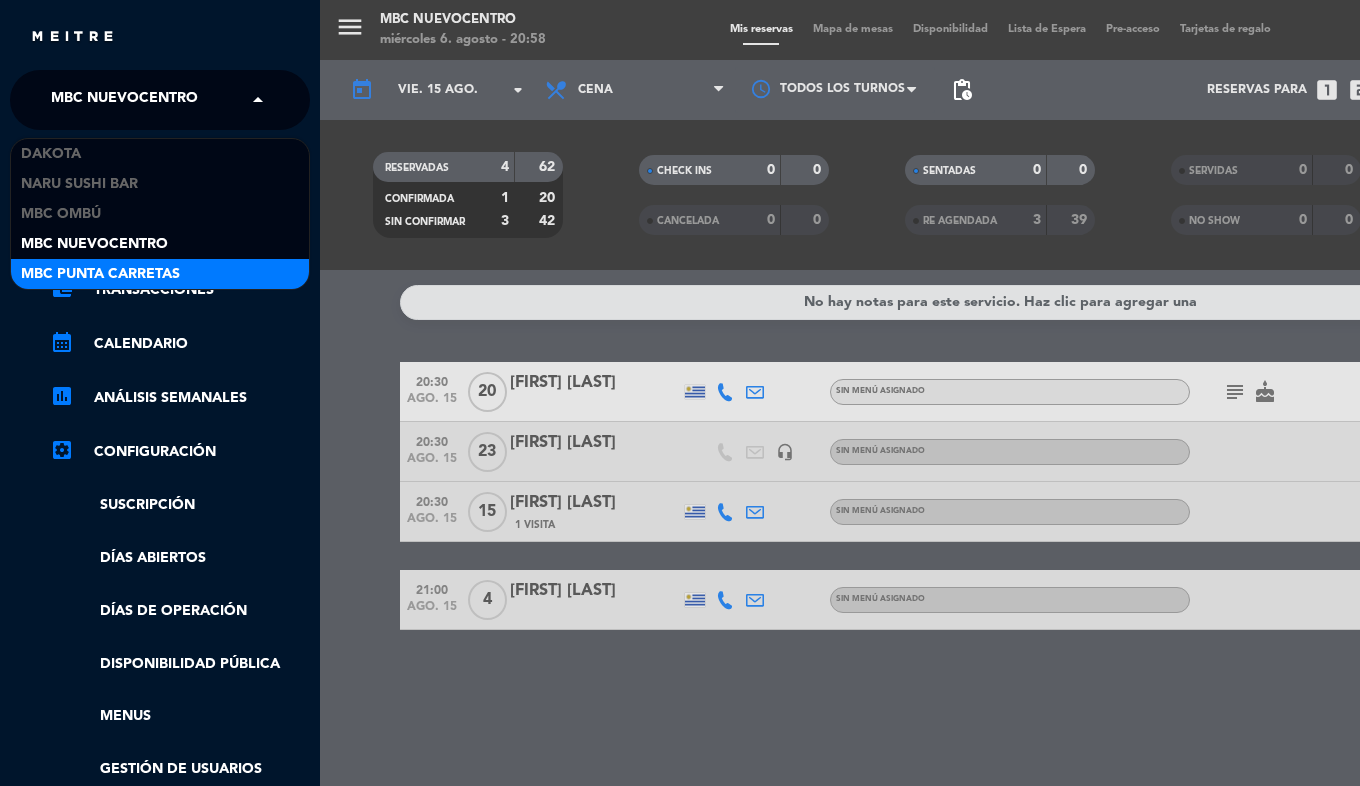 click on "MBC Punta Carretas" at bounding box center (100, 274) 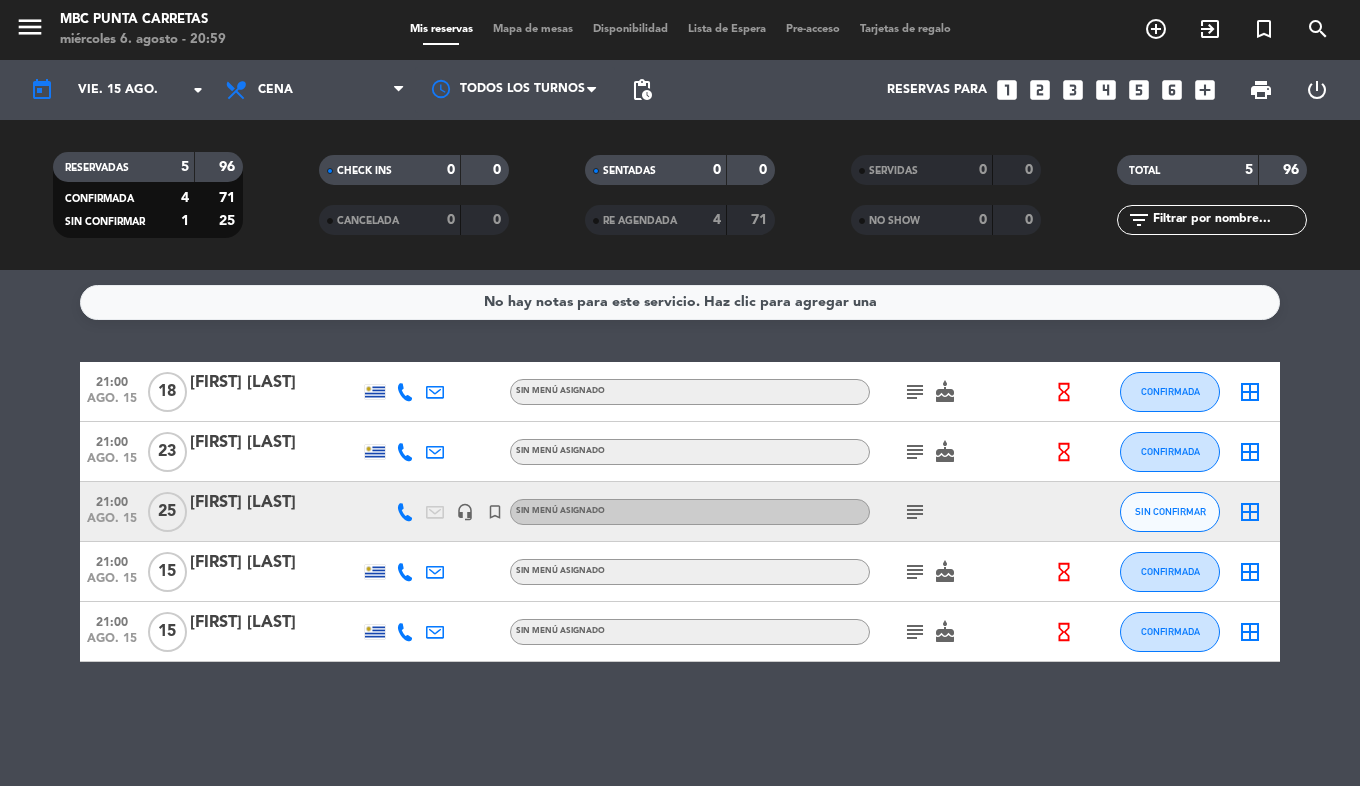 click on "subject" 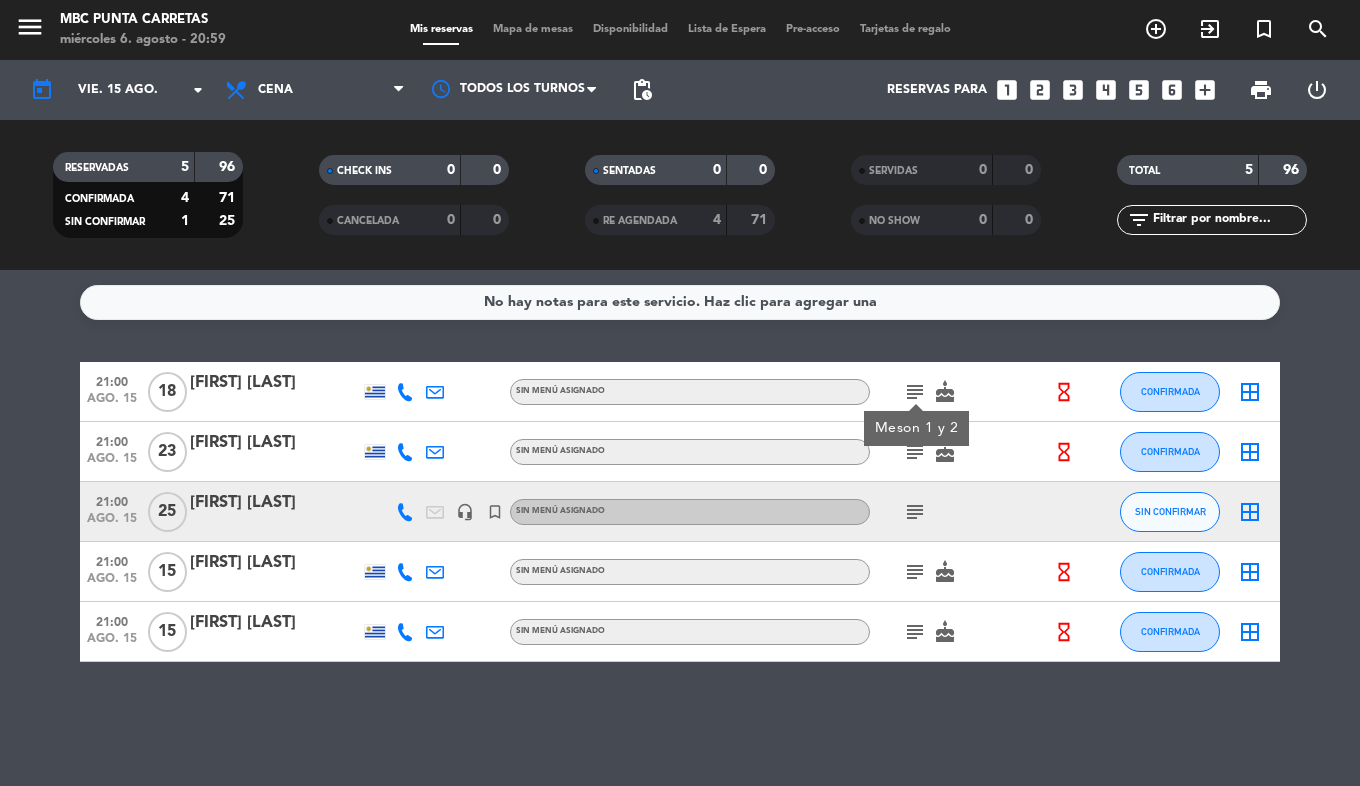 click on "Meson 1 y 2" at bounding box center [916, 428] 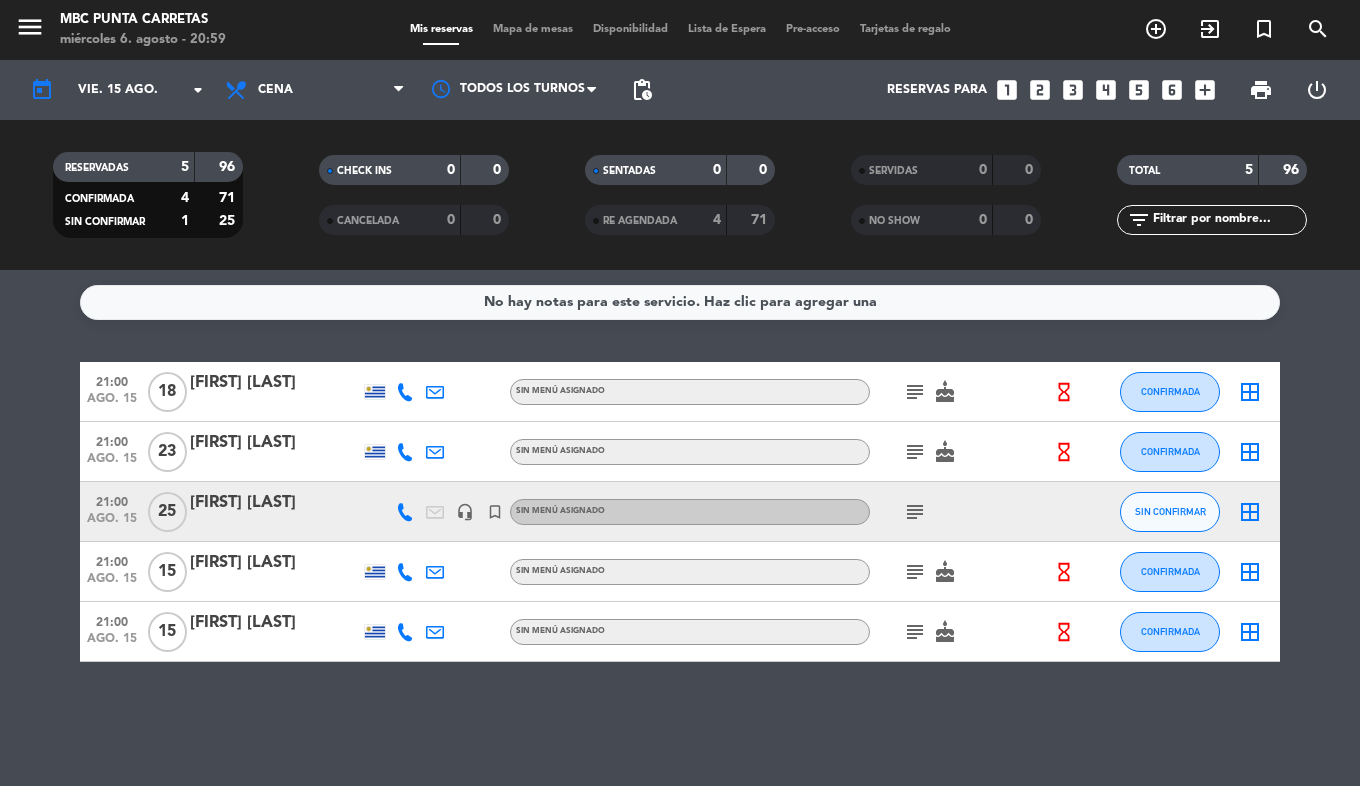 click on "subject" 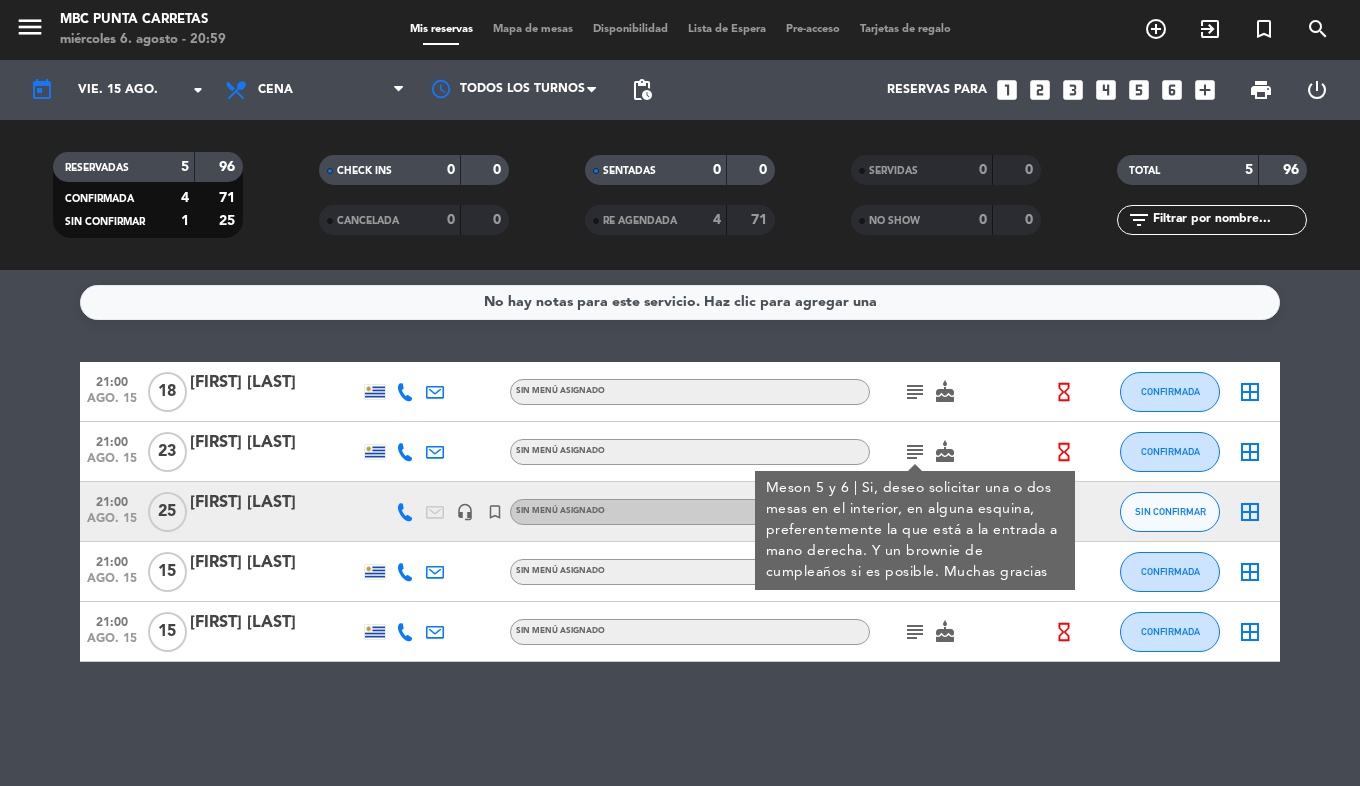 drag, startPoint x: 865, startPoint y: 750, endPoint x: 916, endPoint y: 622, distance: 137.78607 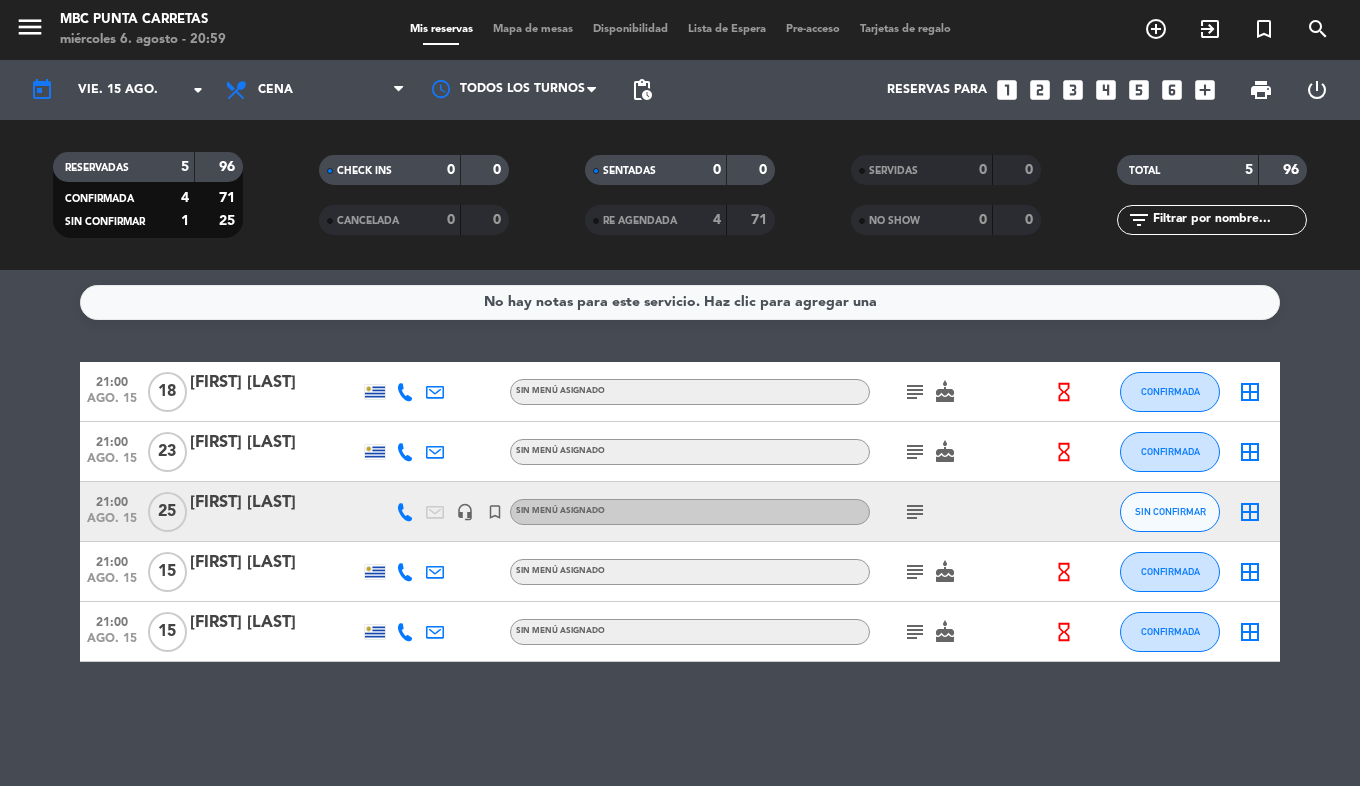 click on "subject" 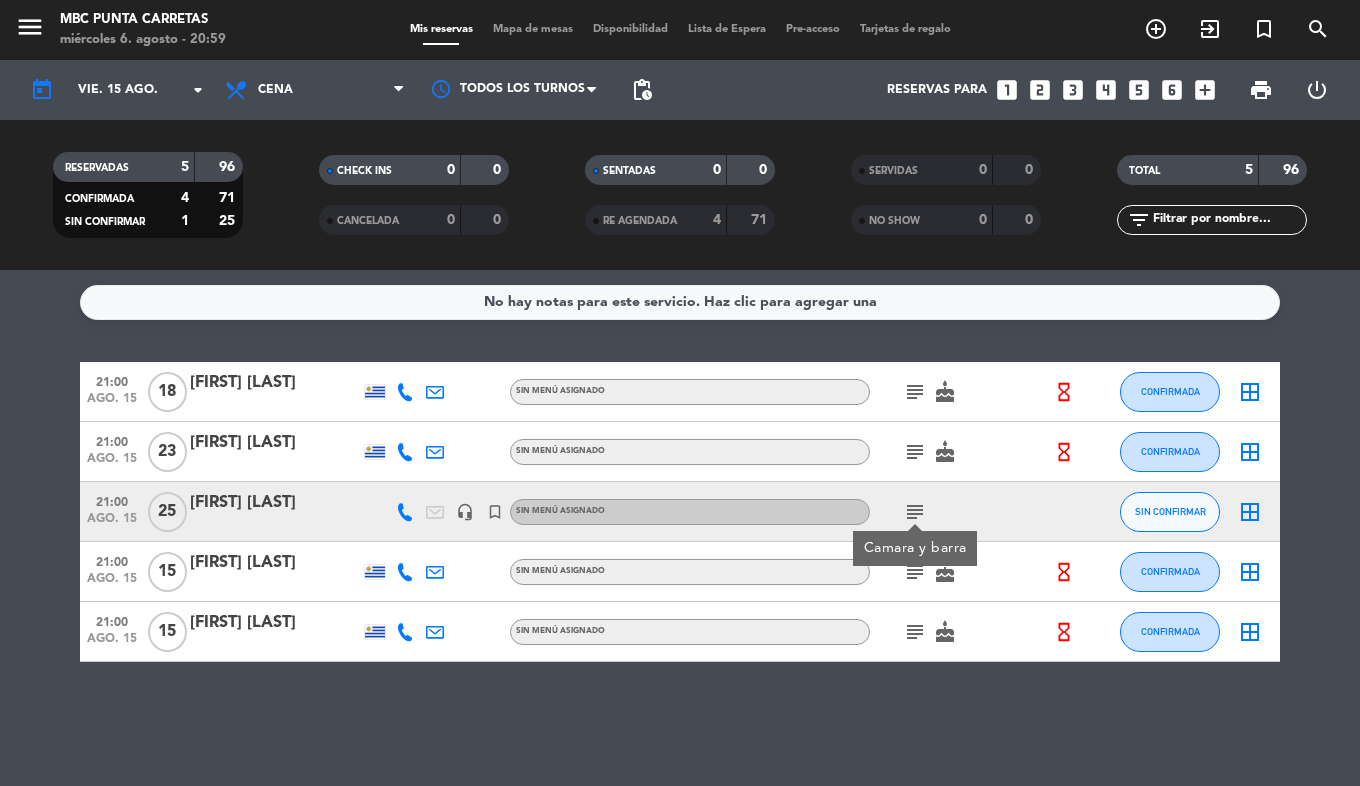 click on "subject" 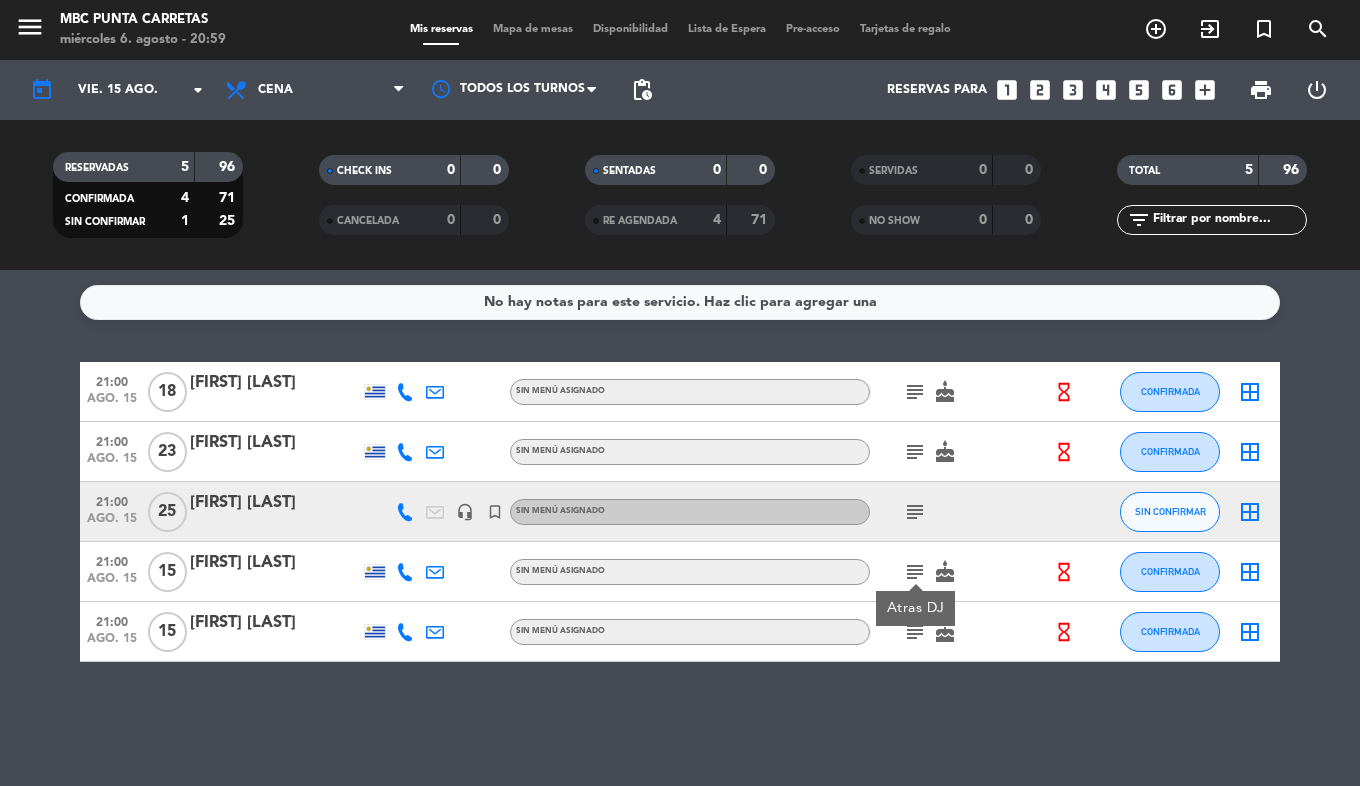 click on "Atras DJ" at bounding box center (915, 608) 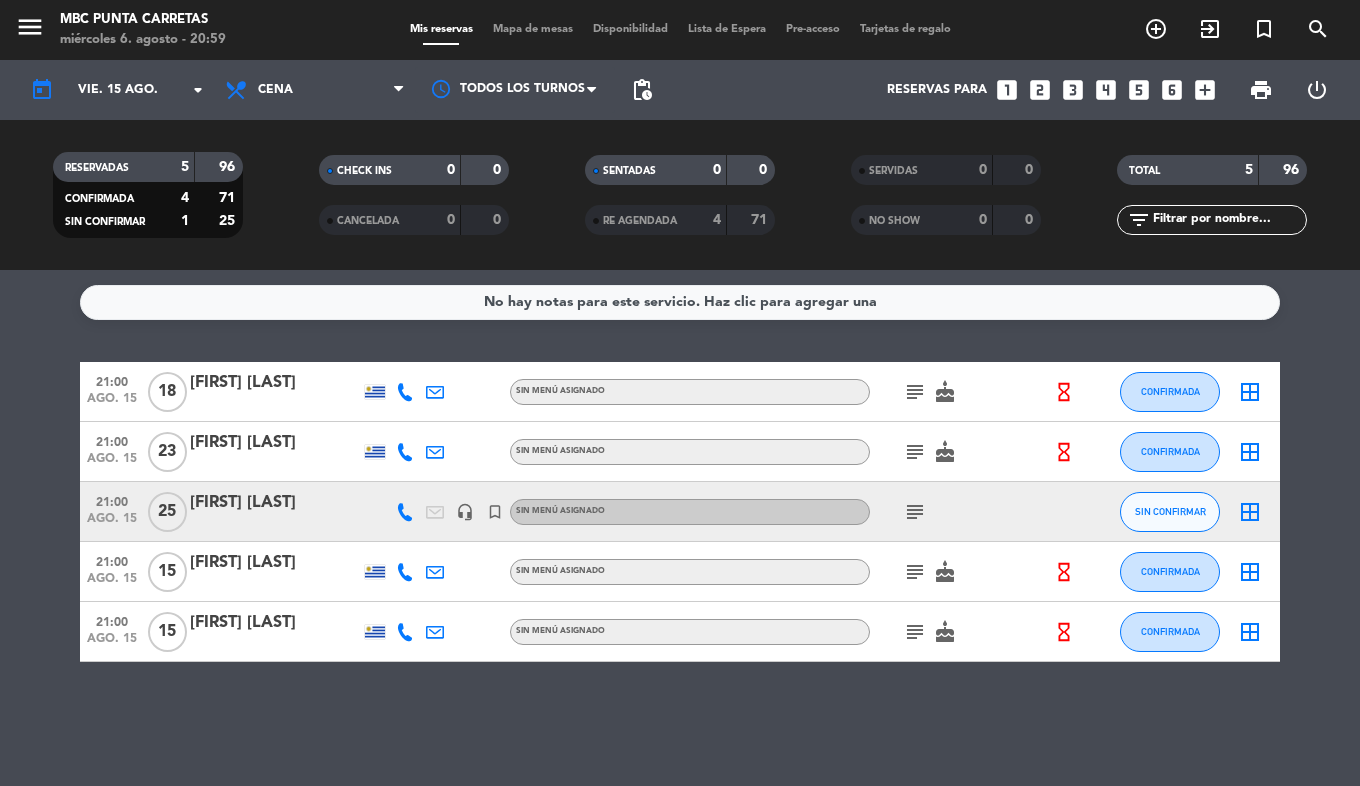 click on "subject" 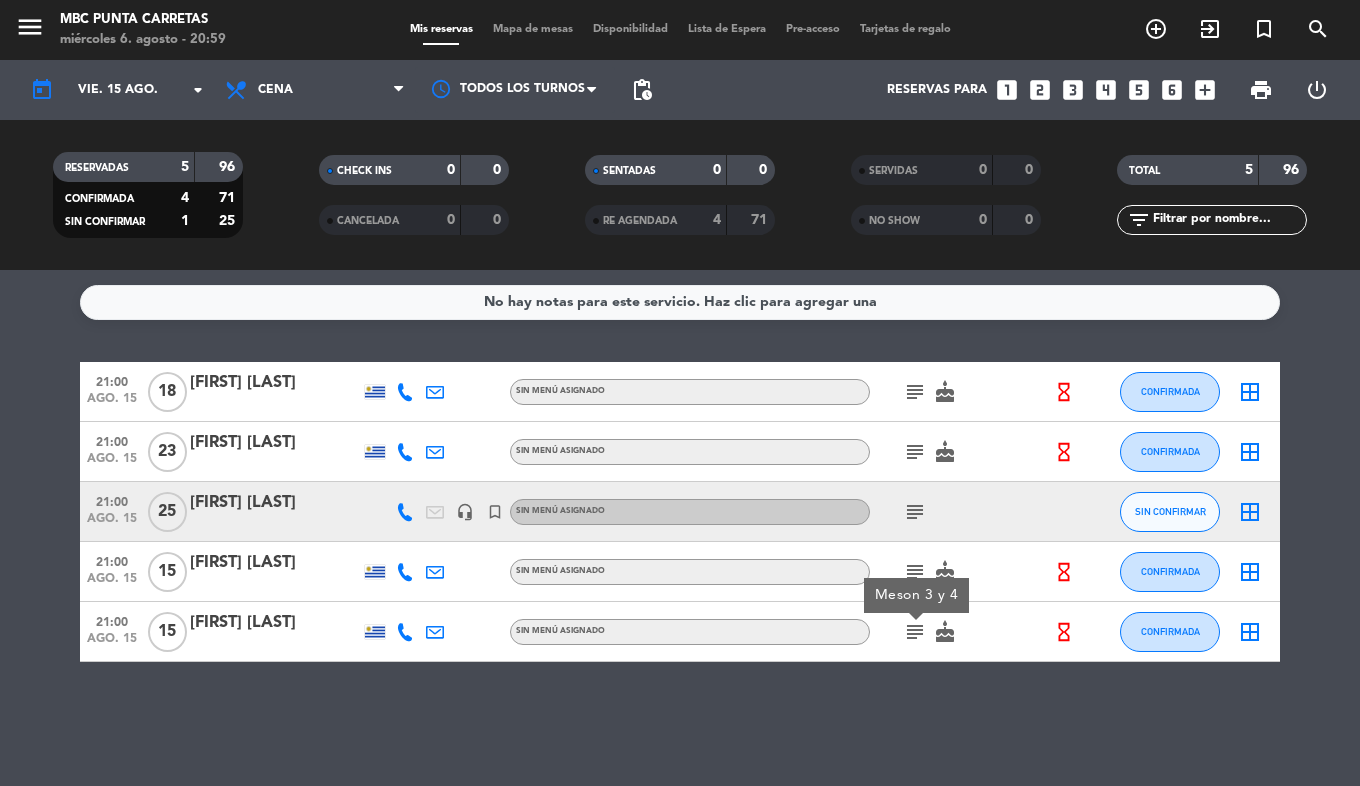 click on "subject" 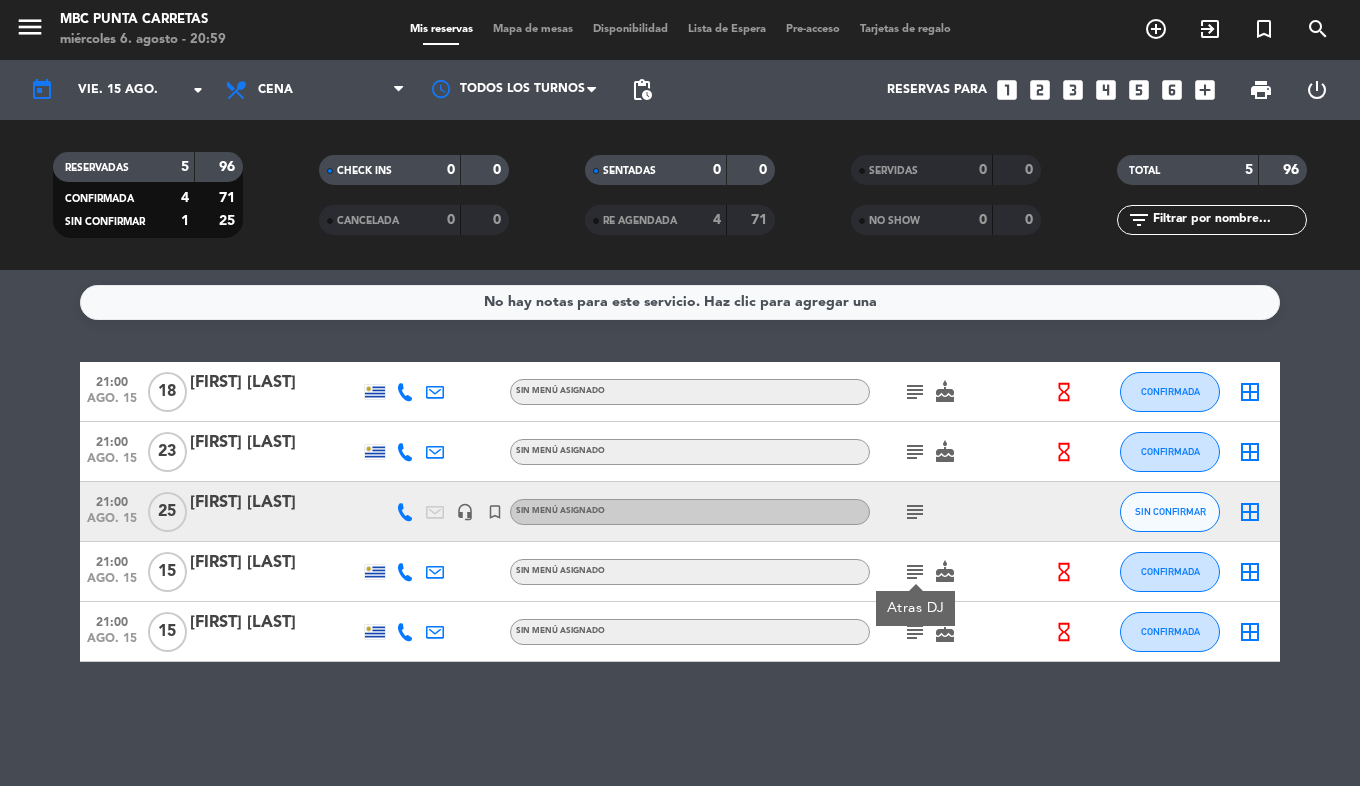 click on "subject" 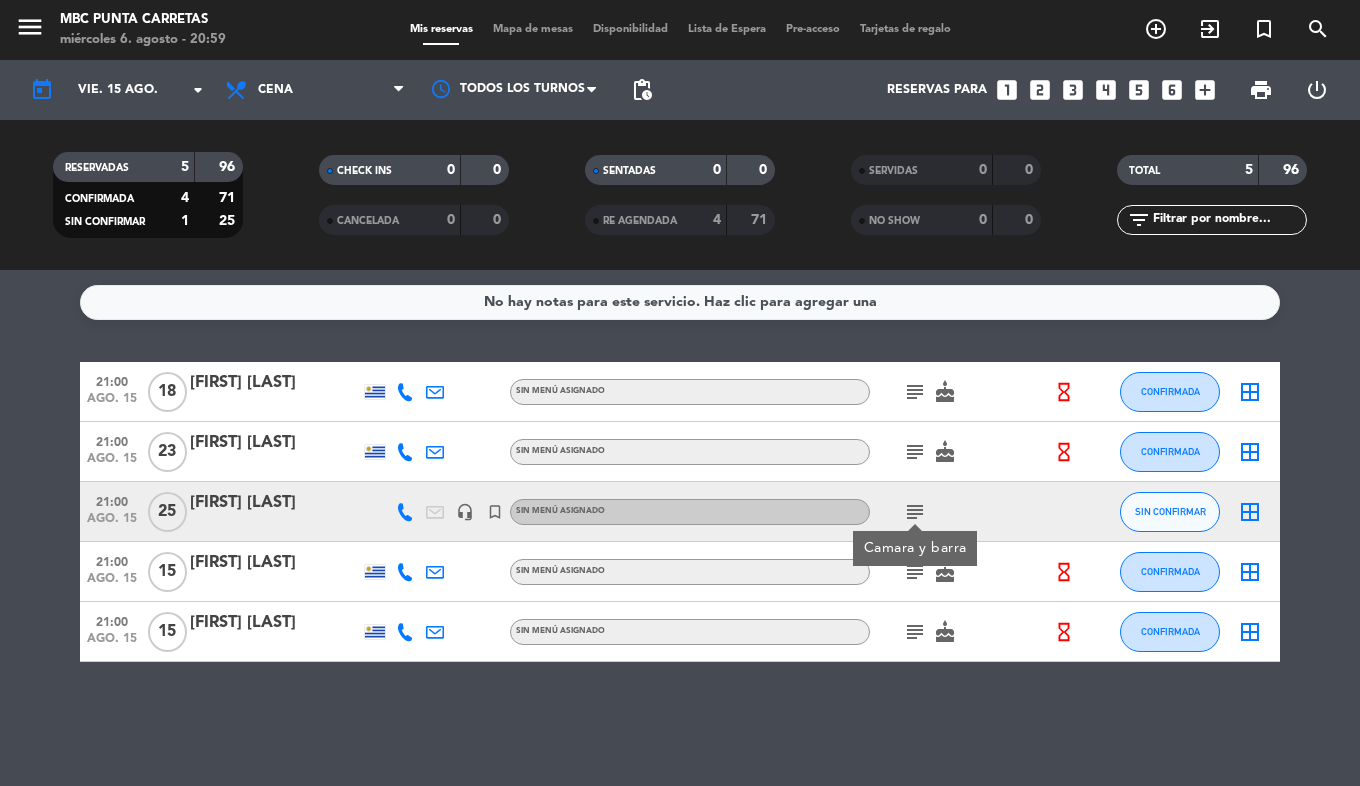click on "subject" 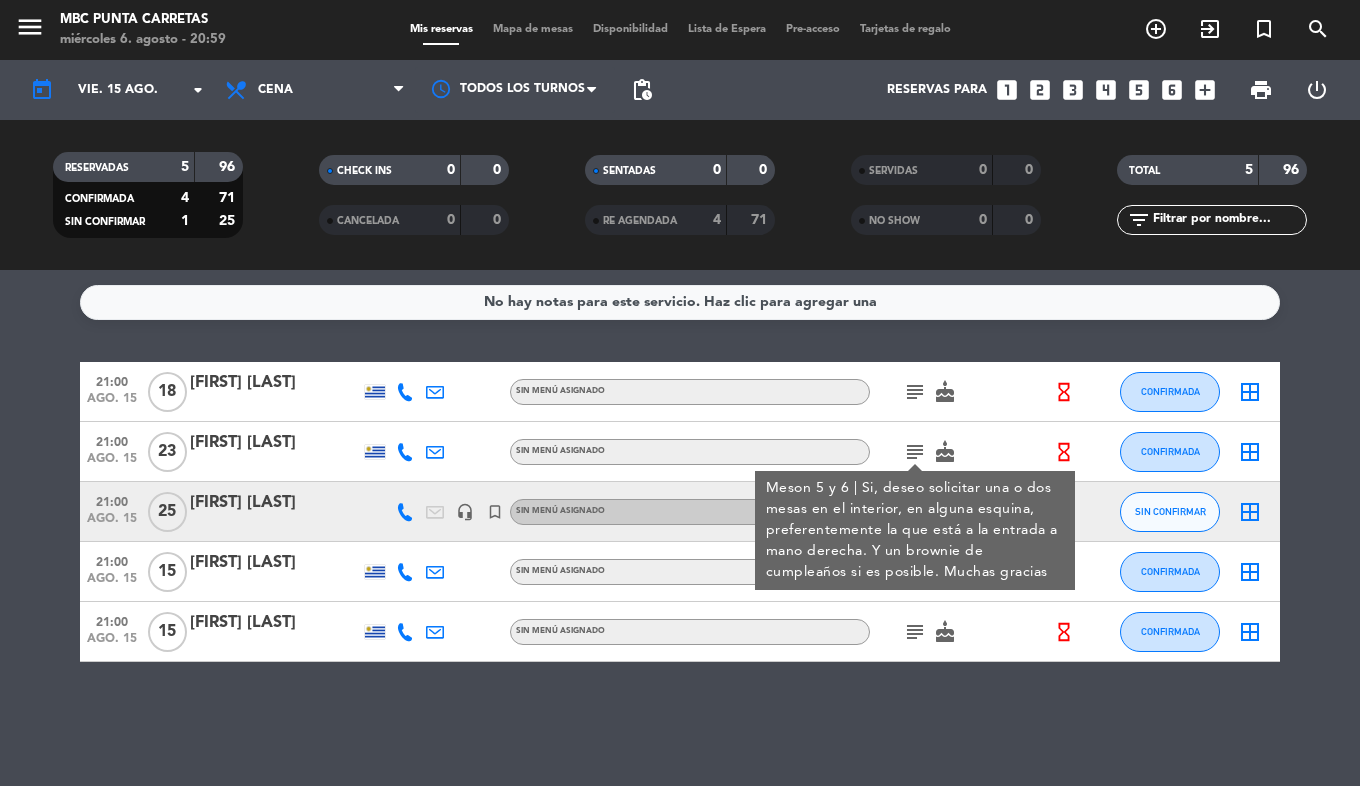 click on "subject" 